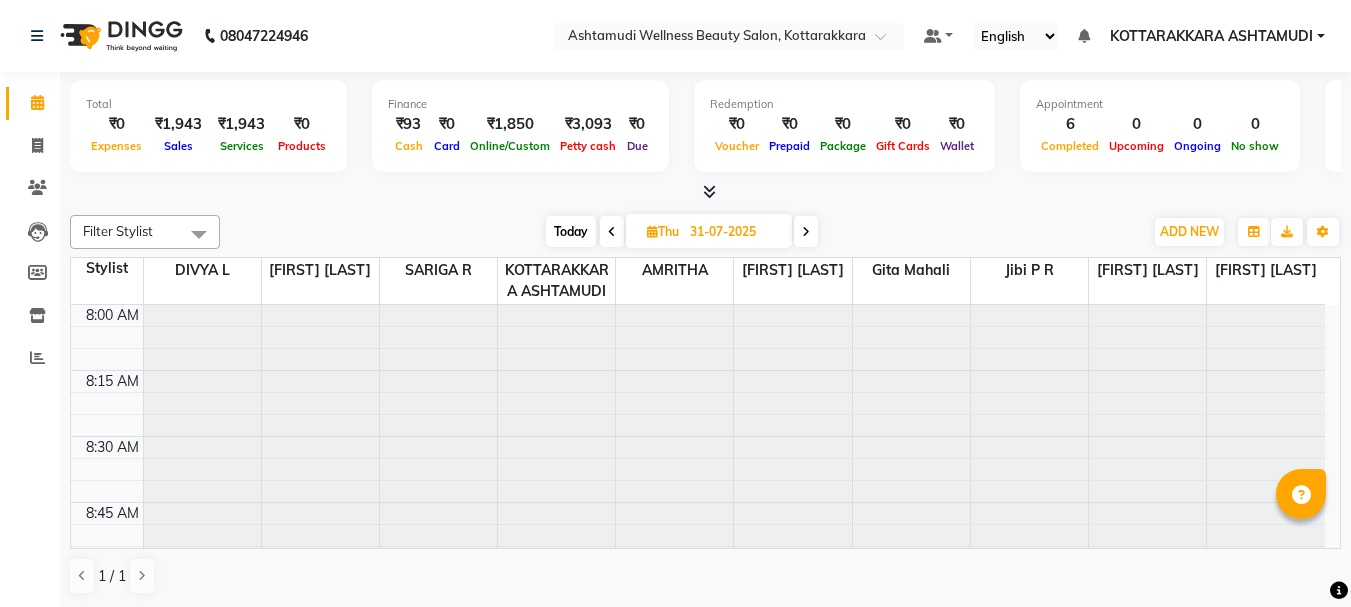 scroll, scrollTop: 0, scrollLeft: 0, axis: both 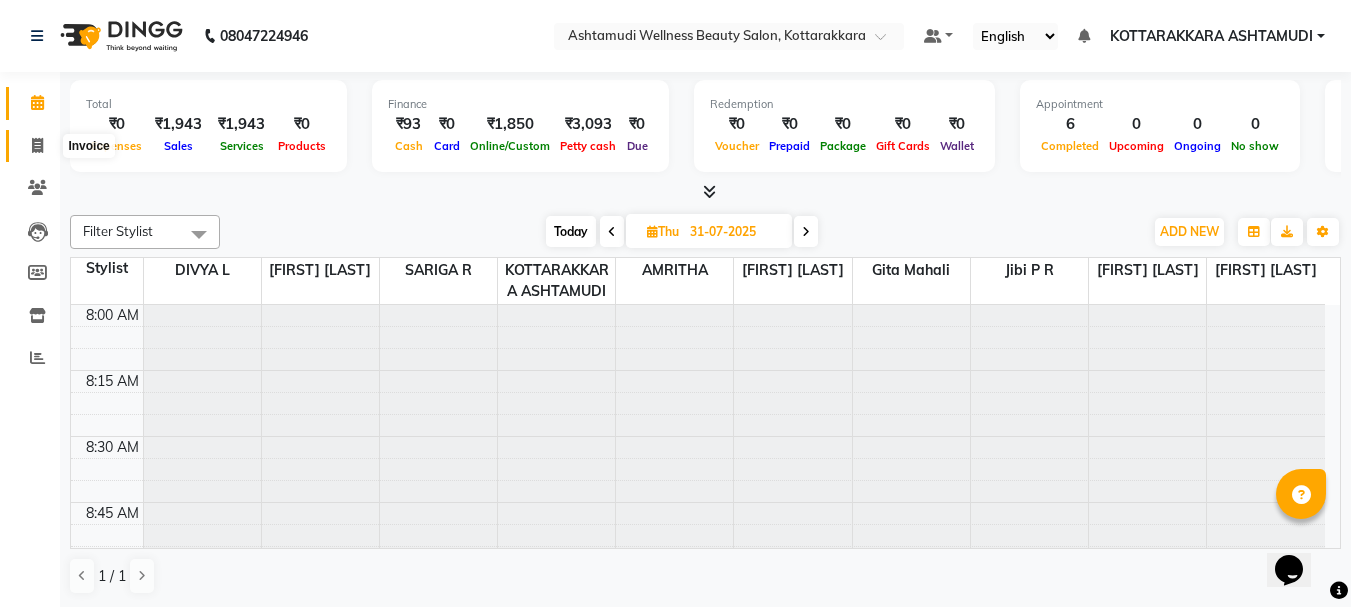 click 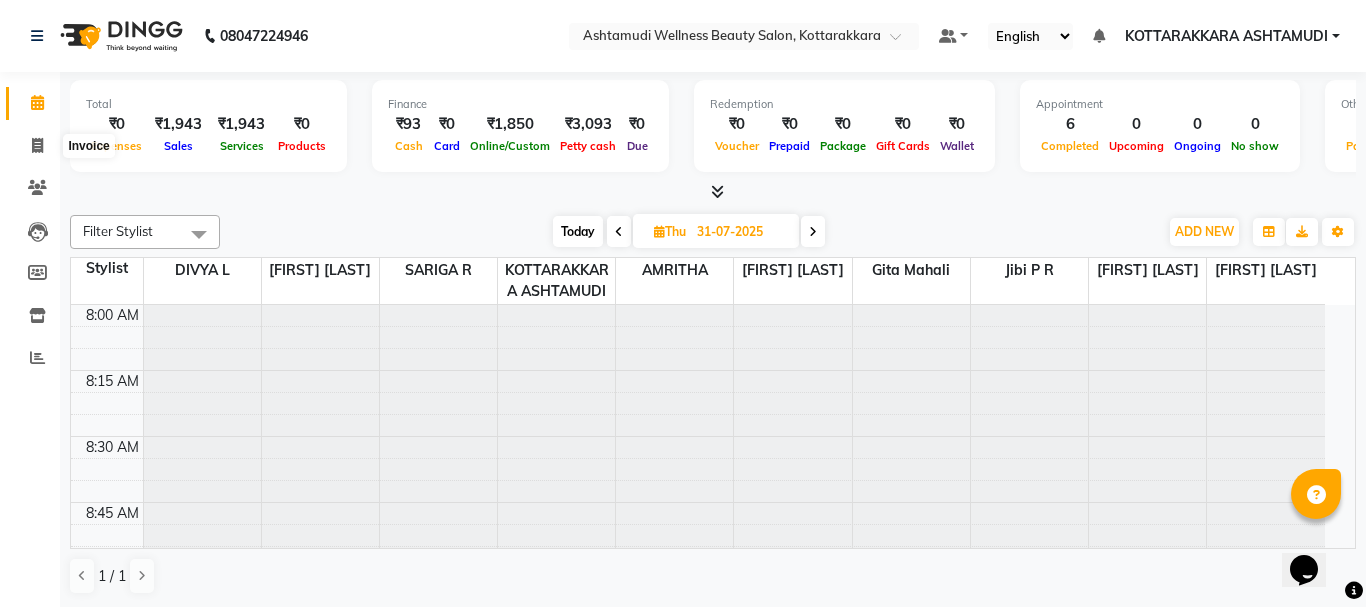 select on "4664" 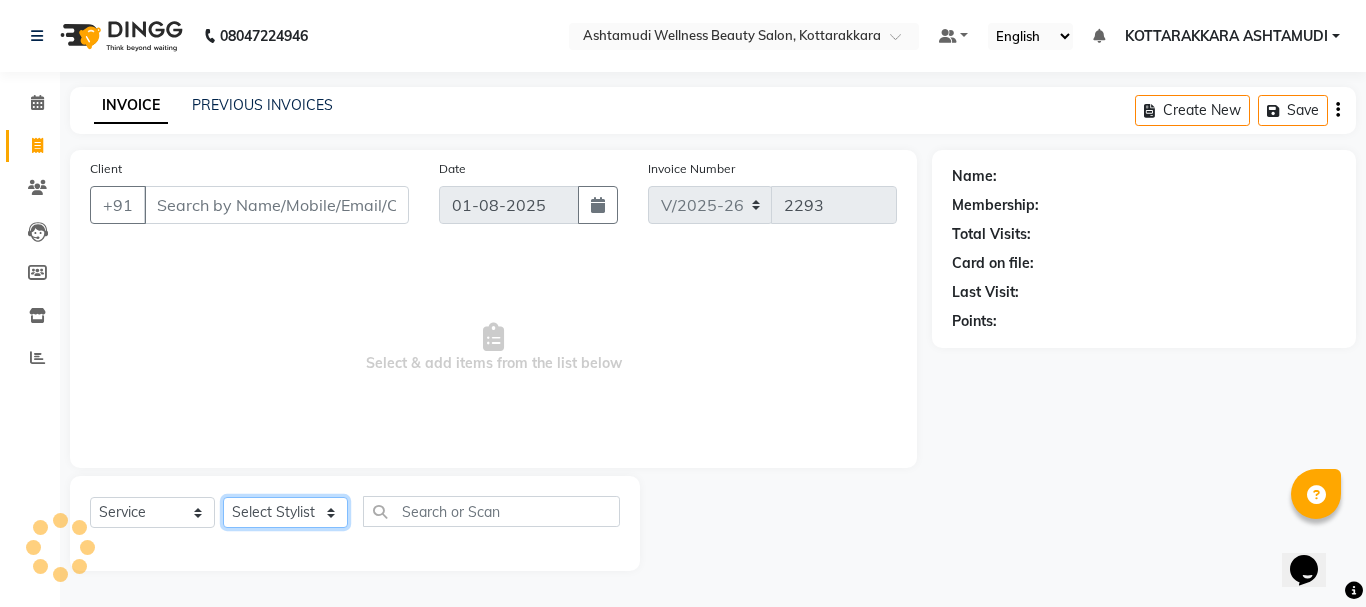 click on "Select Stylist" 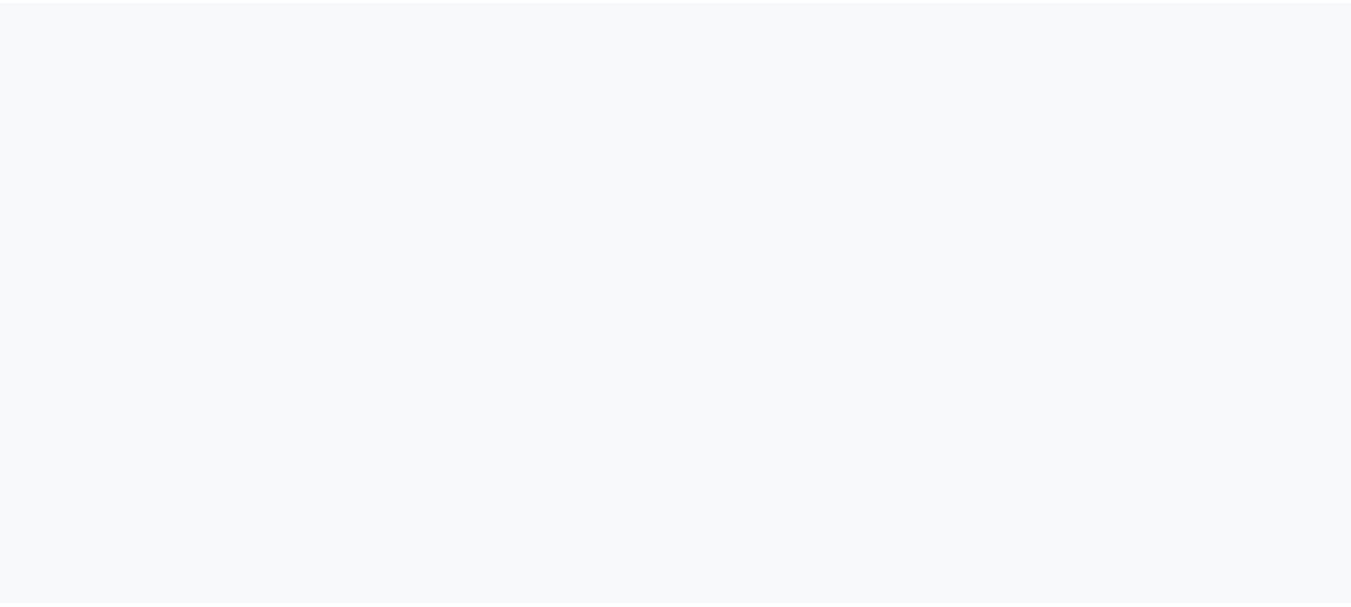 scroll, scrollTop: 0, scrollLeft: 0, axis: both 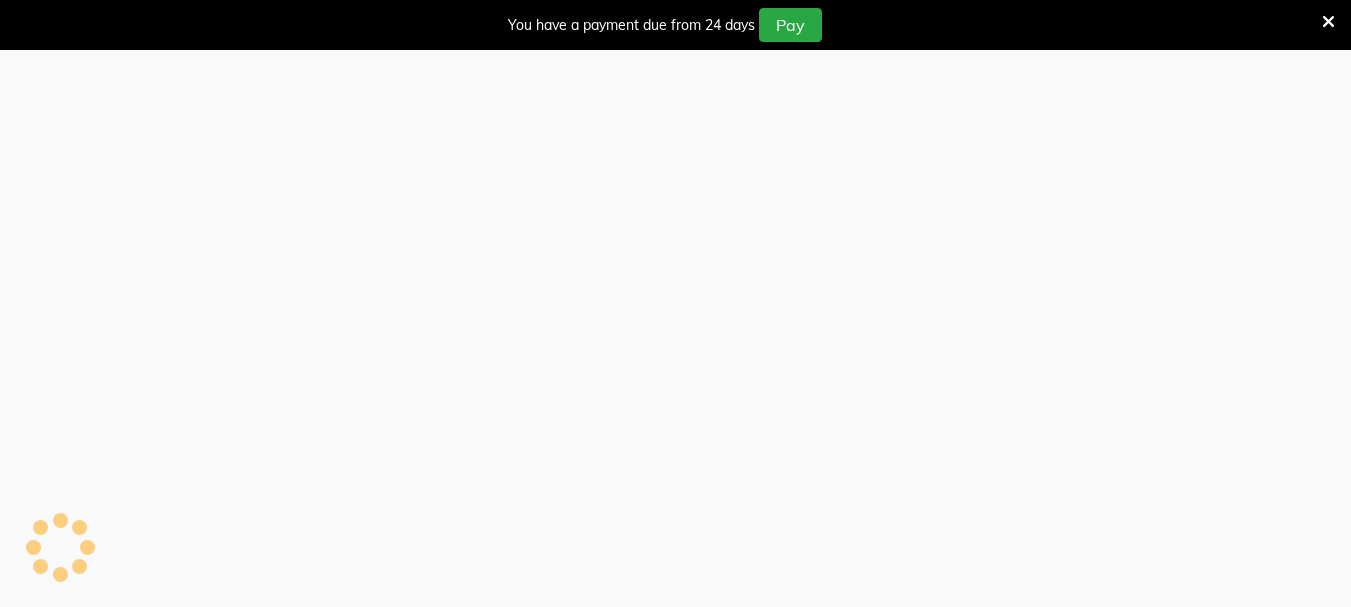 select on "service" 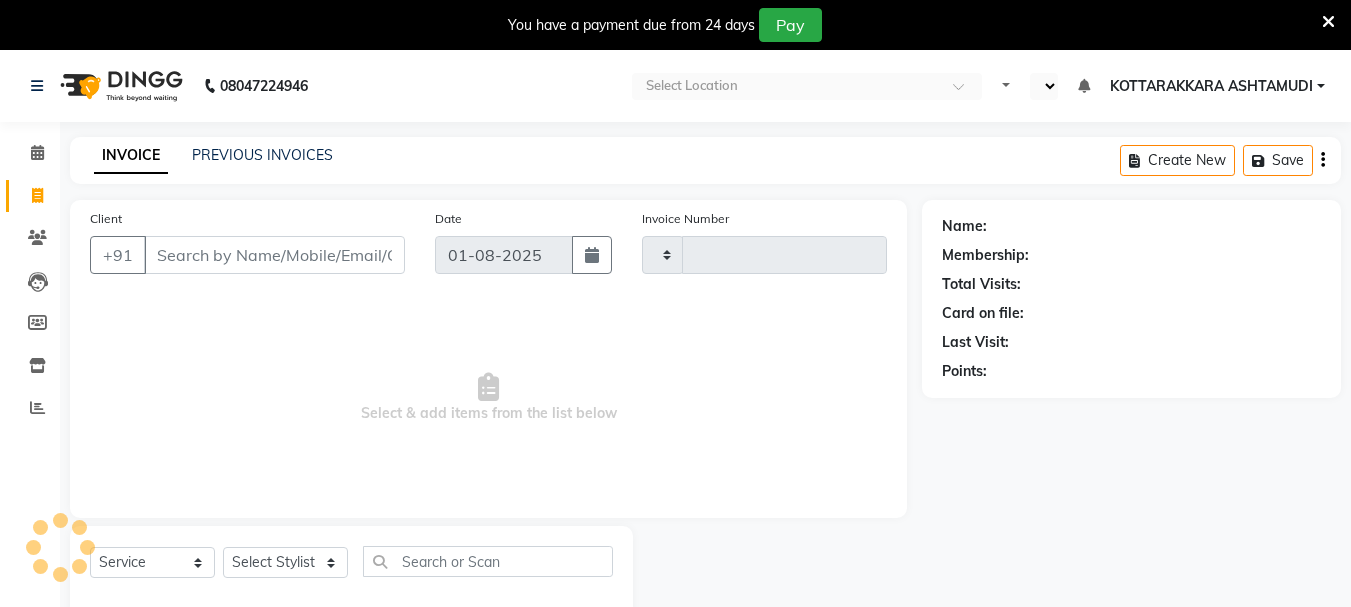 select on "en" 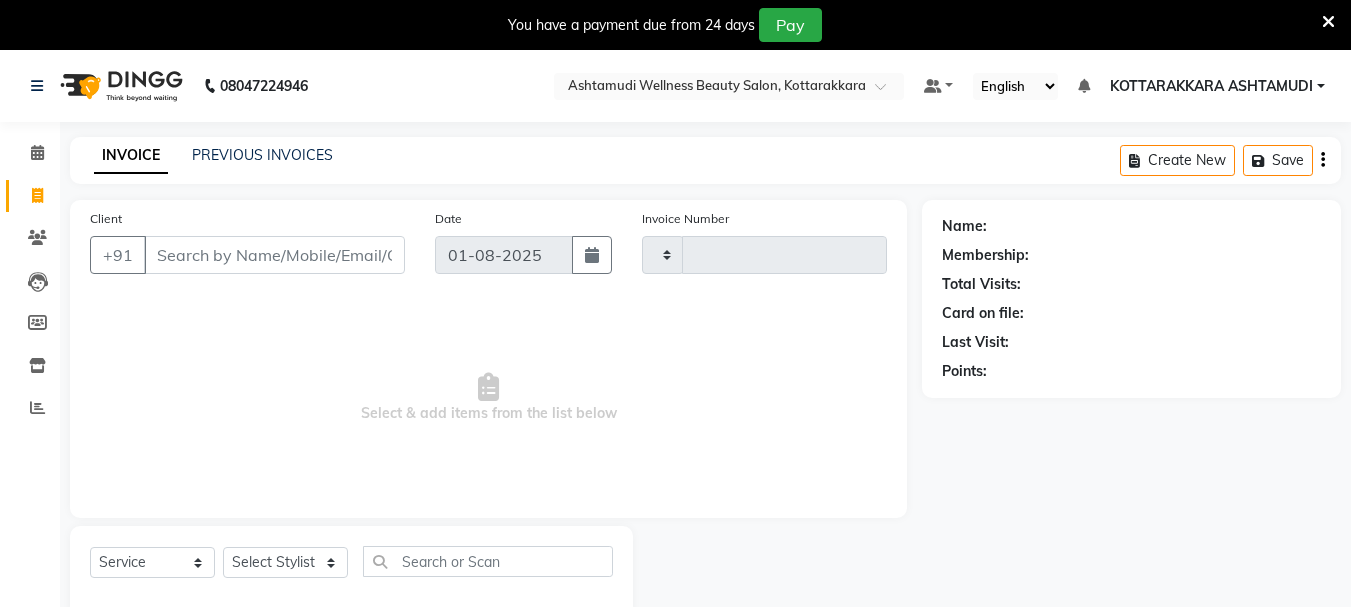type on "2293" 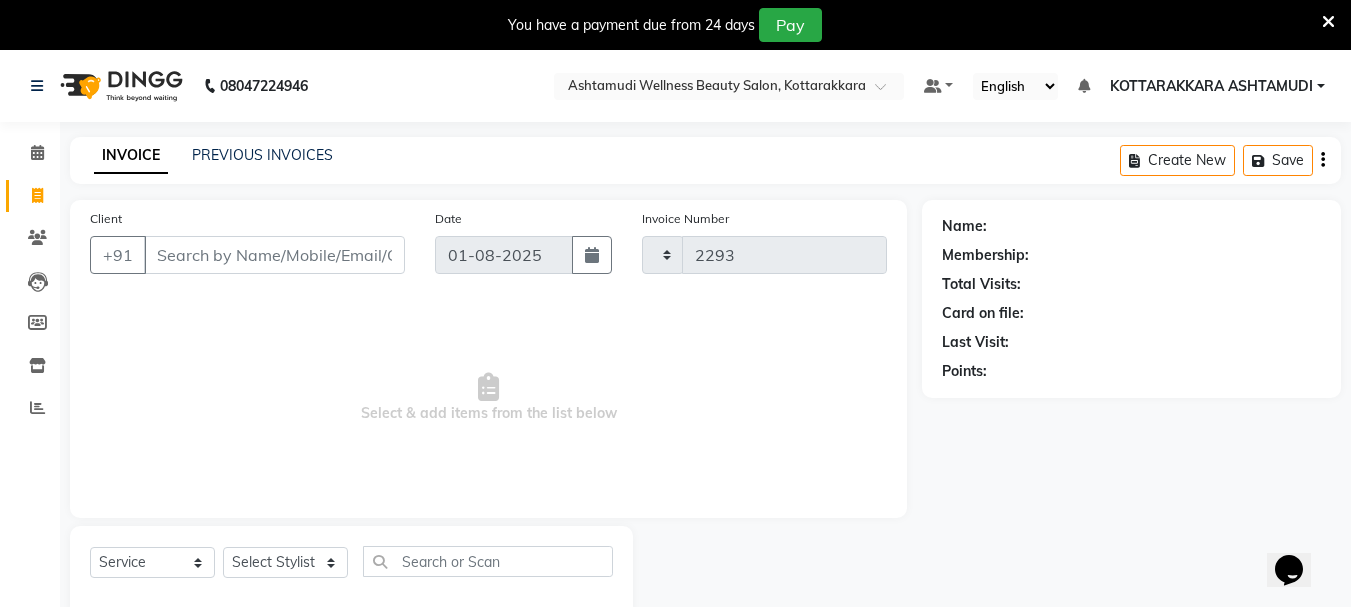 select on "4664" 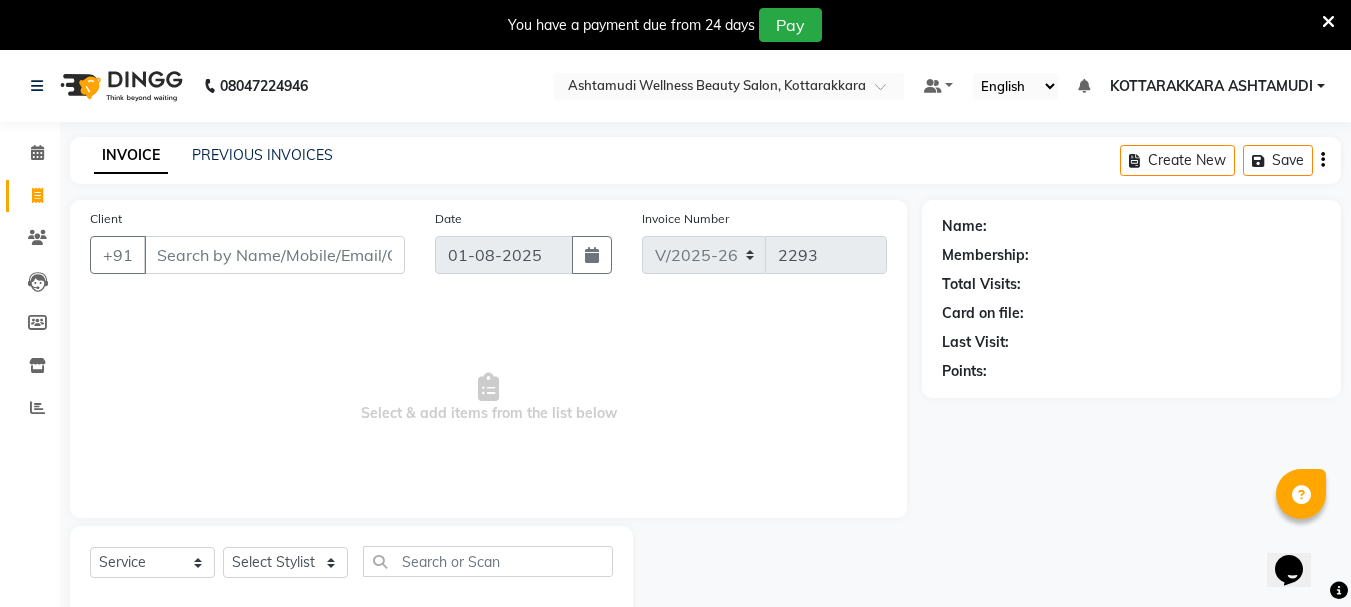 scroll, scrollTop: 0, scrollLeft: 0, axis: both 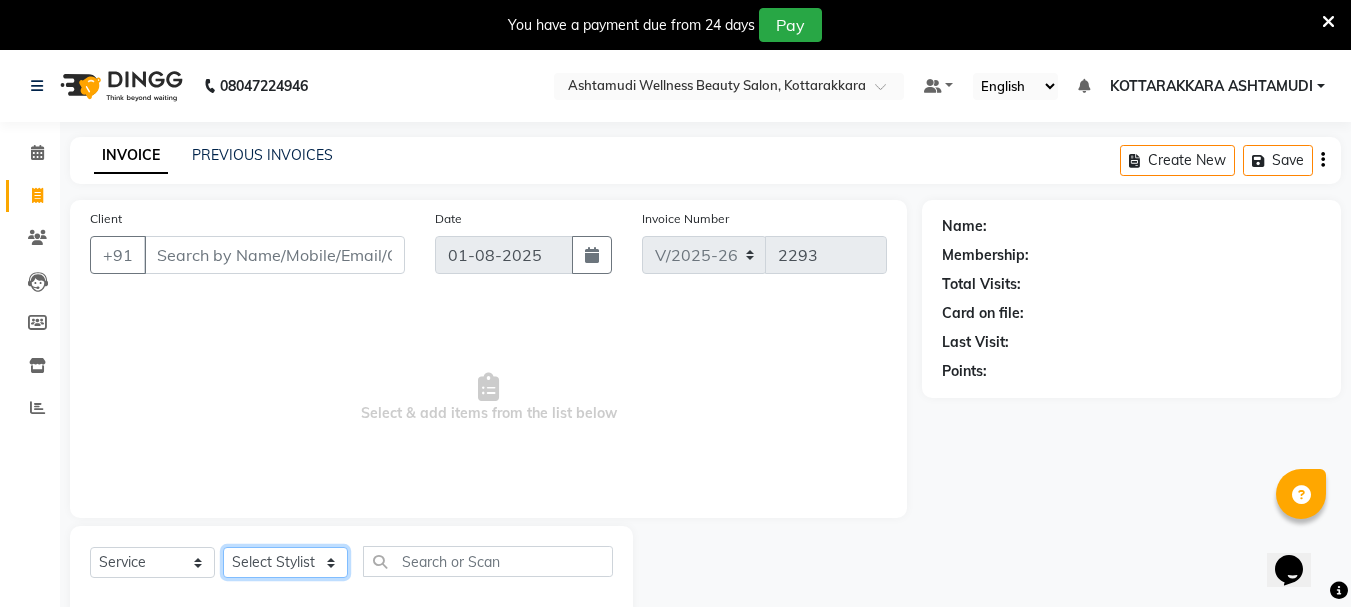 click on "Select Stylist" 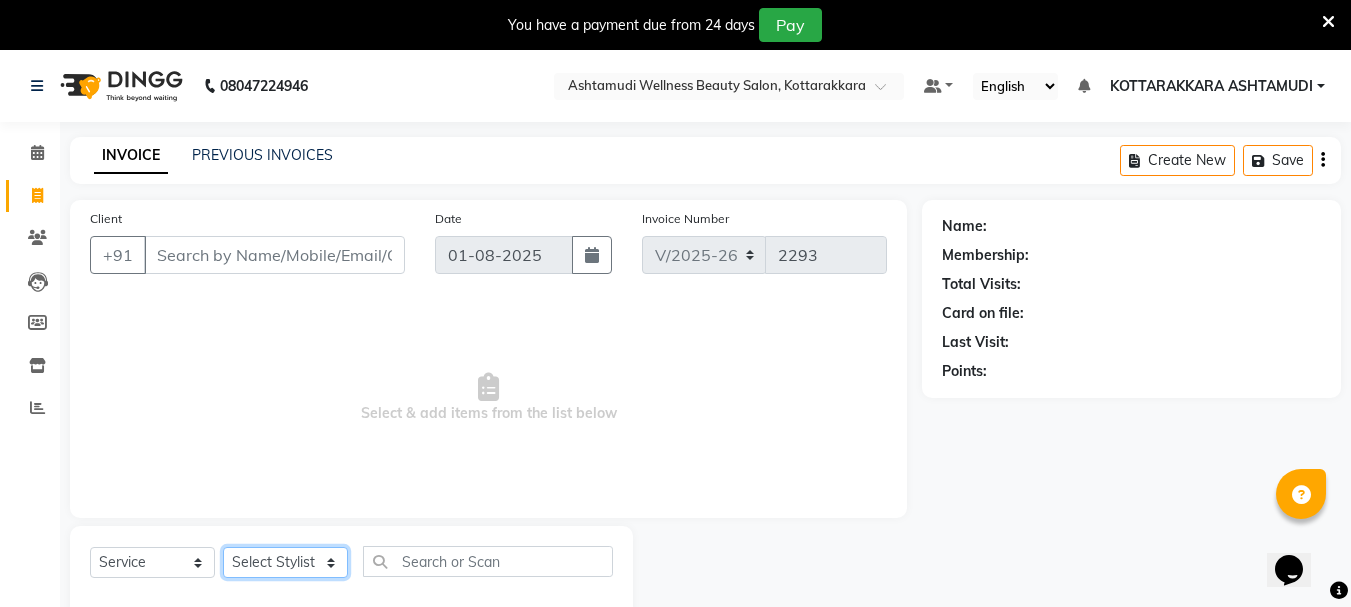 select on "[NUMBER]" 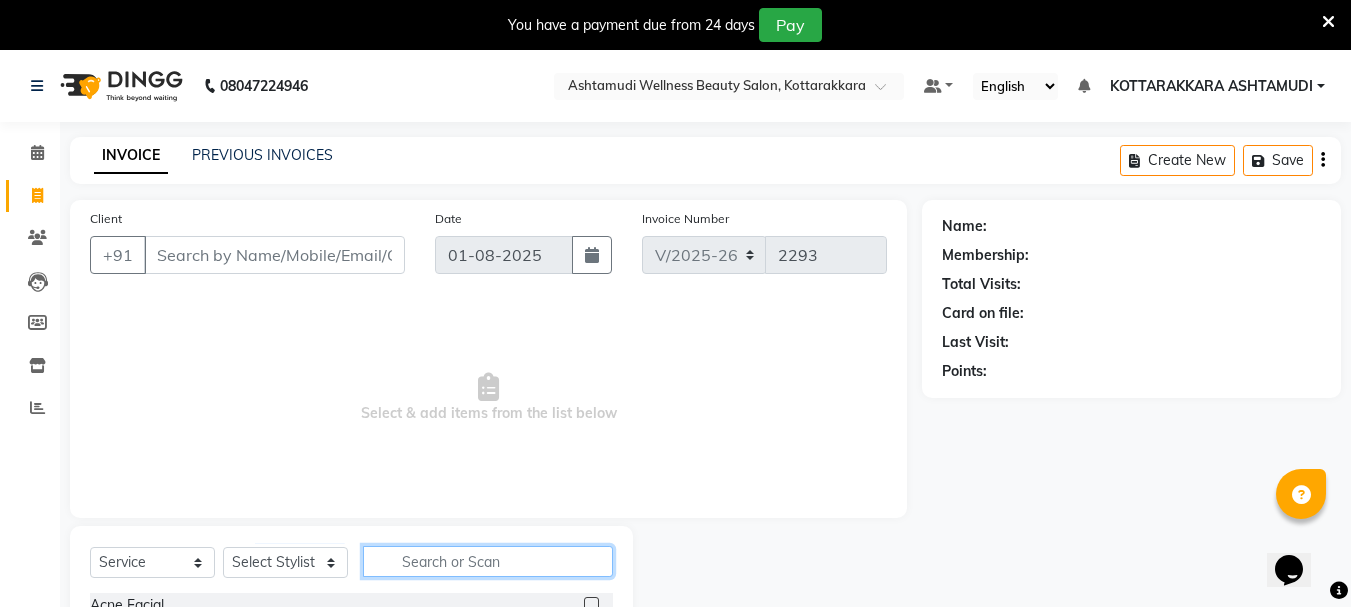 click 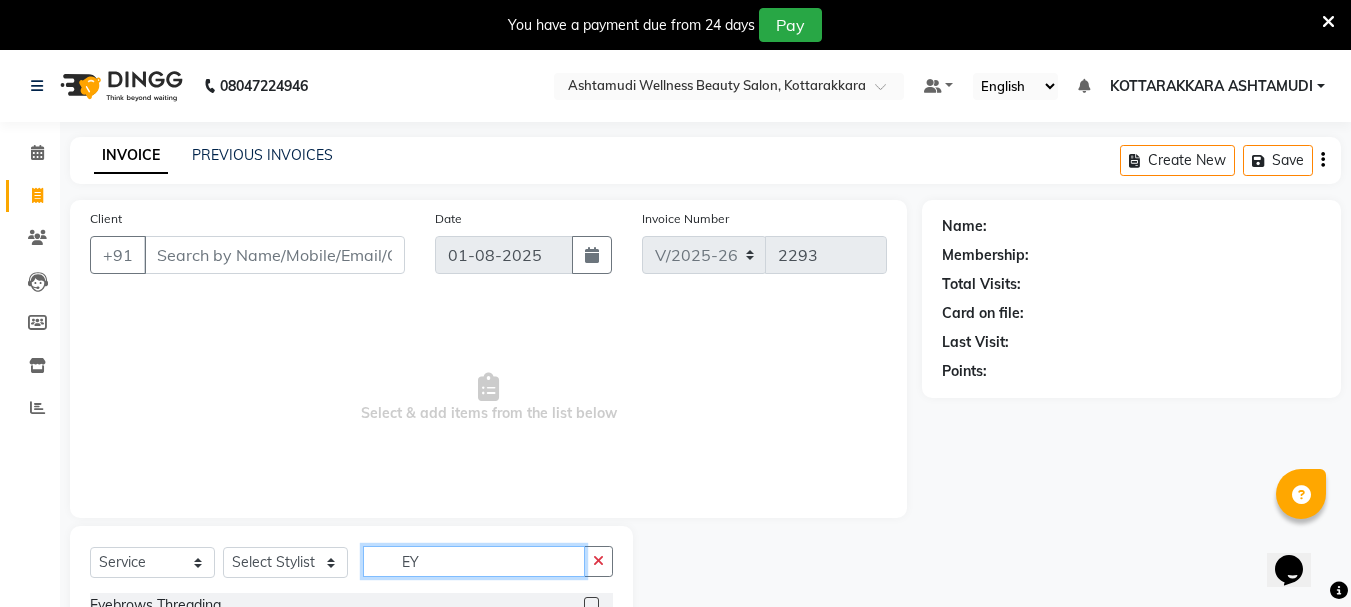 type on "EY" 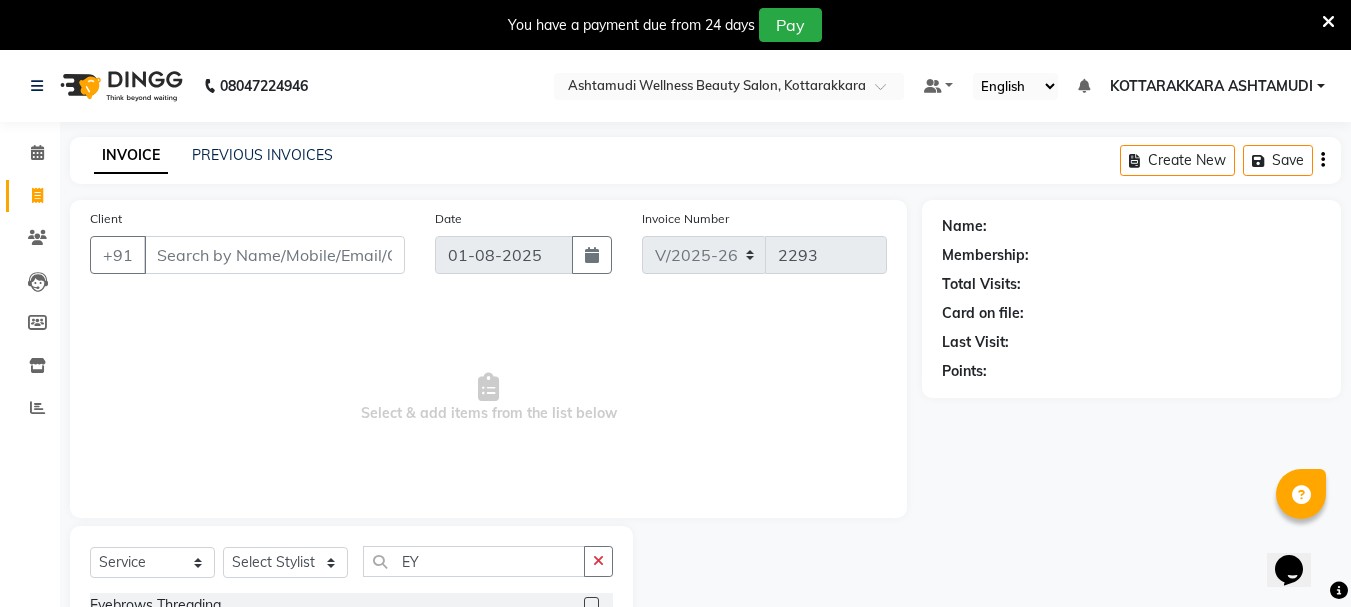 click 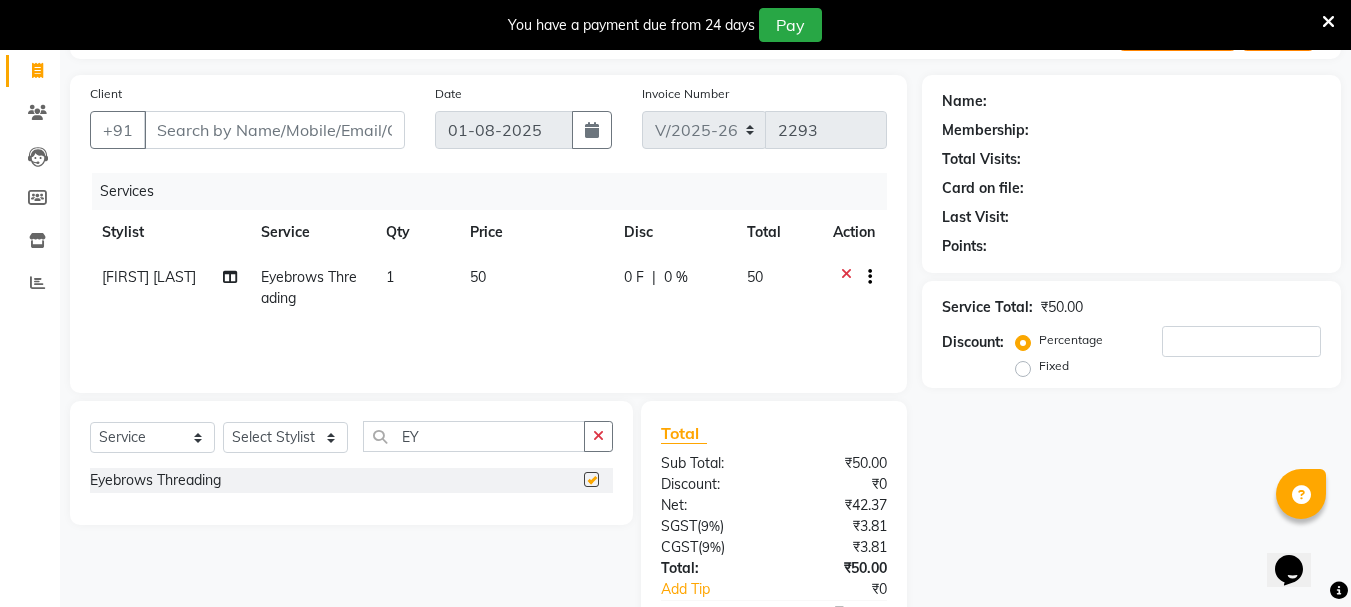 checkbox on "false" 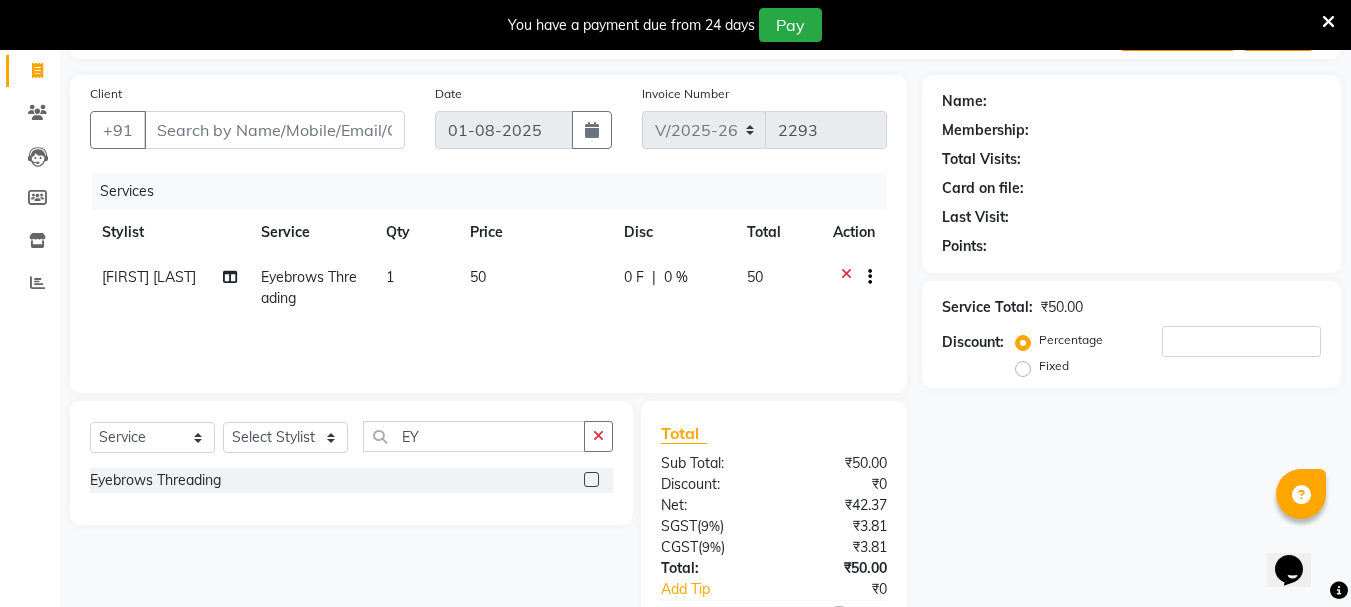scroll, scrollTop: 200, scrollLeft: 0, axis: vertical 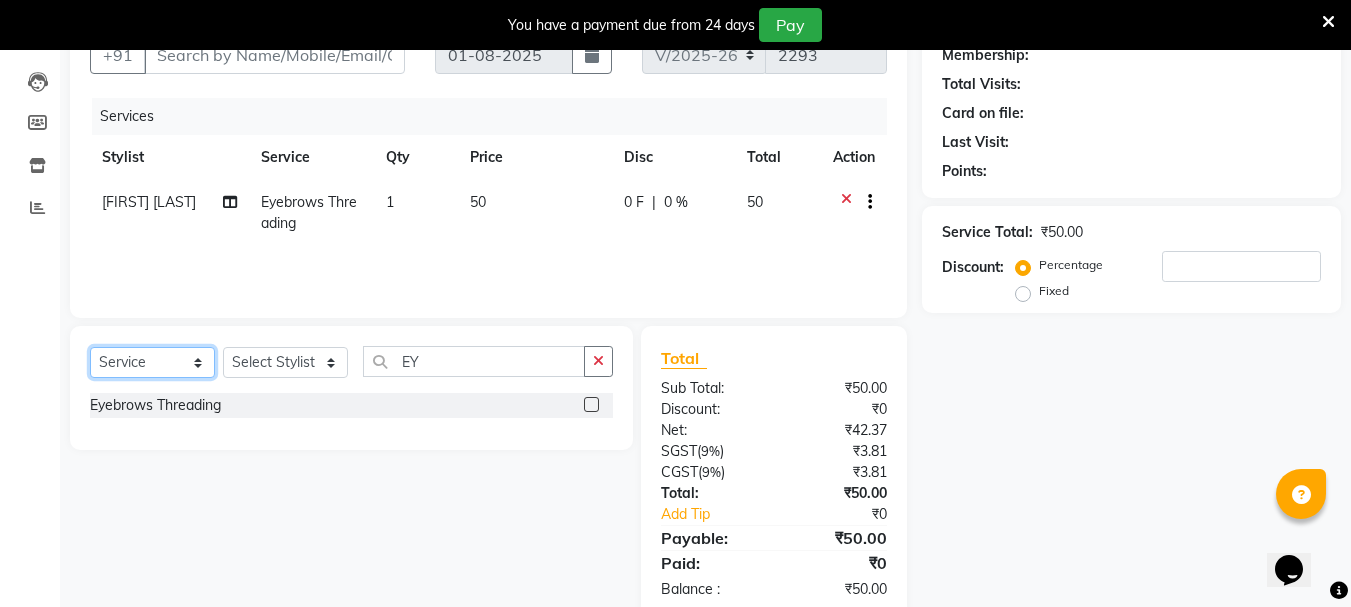 drag, startPoint x: 187, startPoint y: 361, endPoint x: 184, endPoint y: 375, distance: 14.3178215 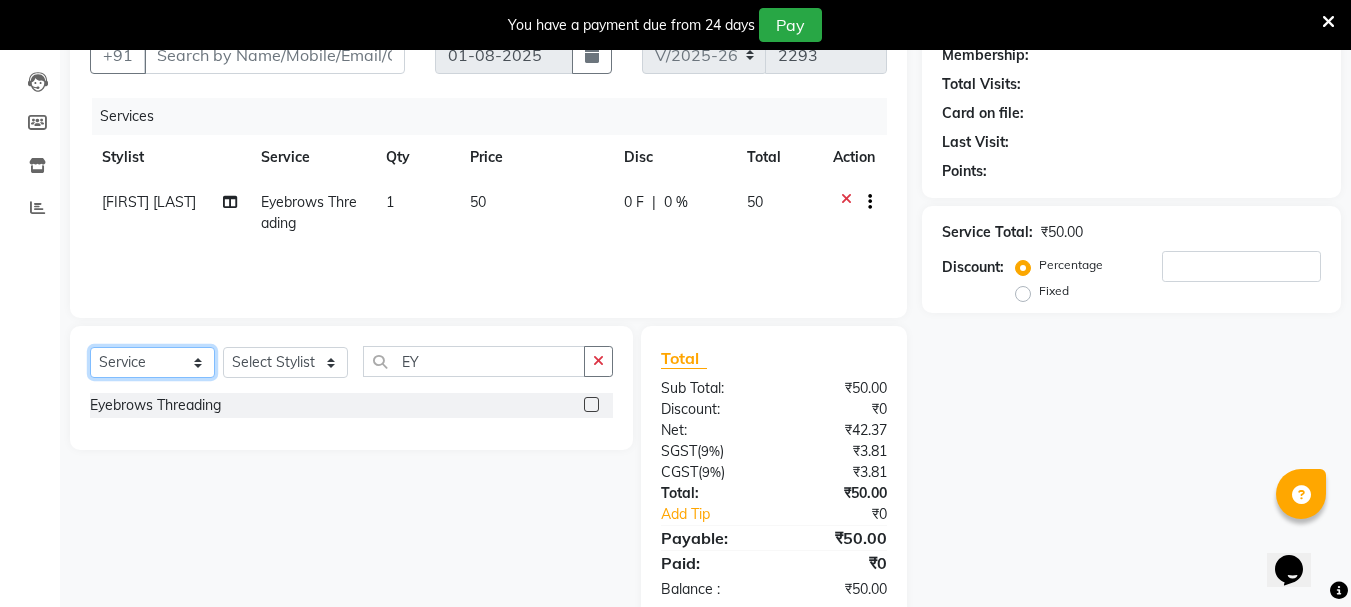 select on "product" 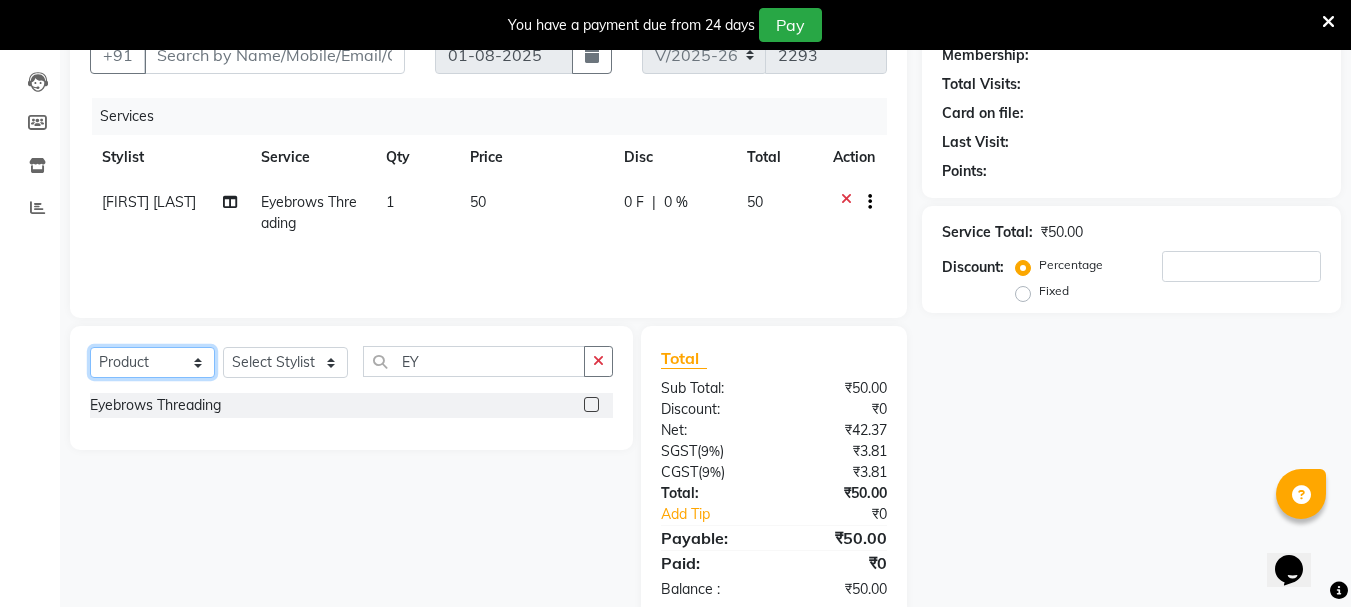 click on "Select  Service  Product  Membership  Package Voucher Prepaid Gift Card" 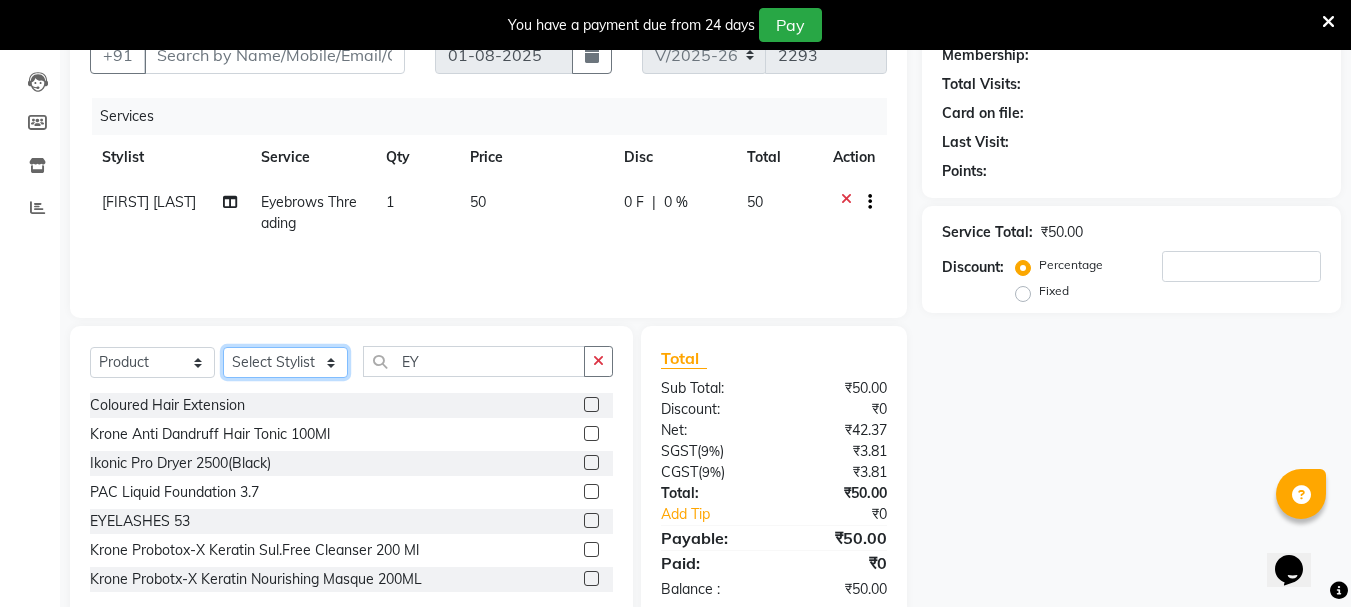 click on "Select Stylist [FIRST] [LAST]  [FIRST] [LAST] [FIRST] [LAST] [FIRST] [LAST] [FIRST] [LAST] [FIRST] [LAST] [FIRST] [LAST] [FIRST] [LAST] [FIRST] [LAST] [FIRST] [LAST]" 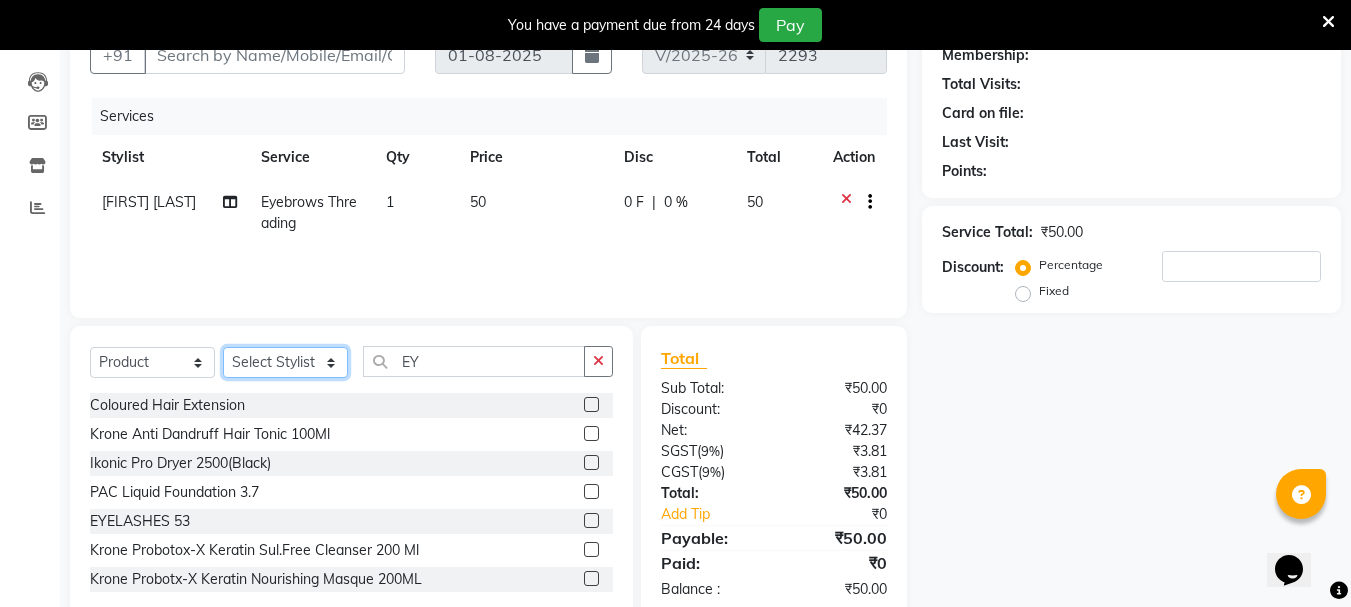 select on "[NUMBER]" 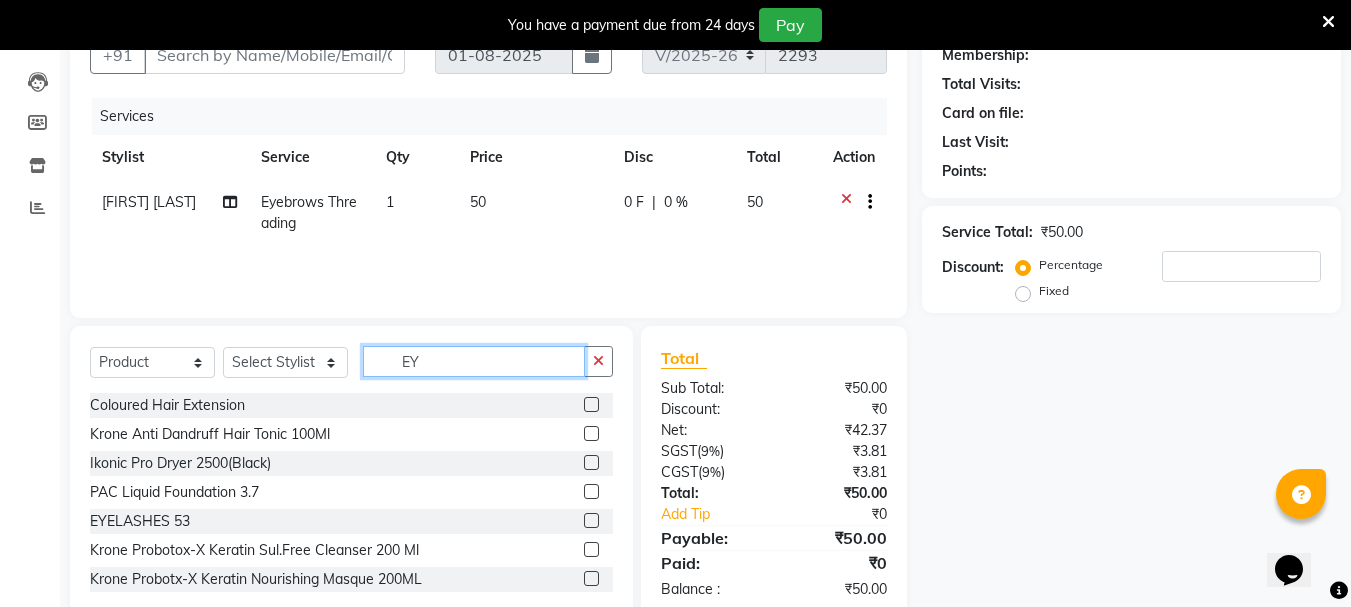 click on "EY" 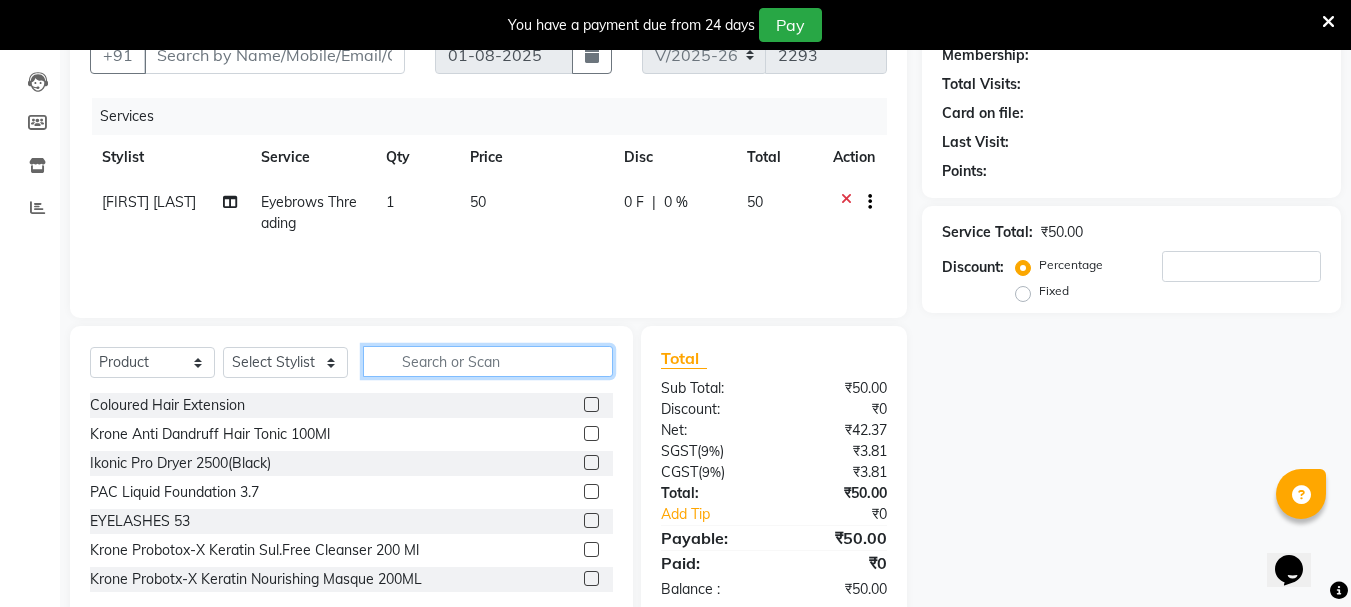 type 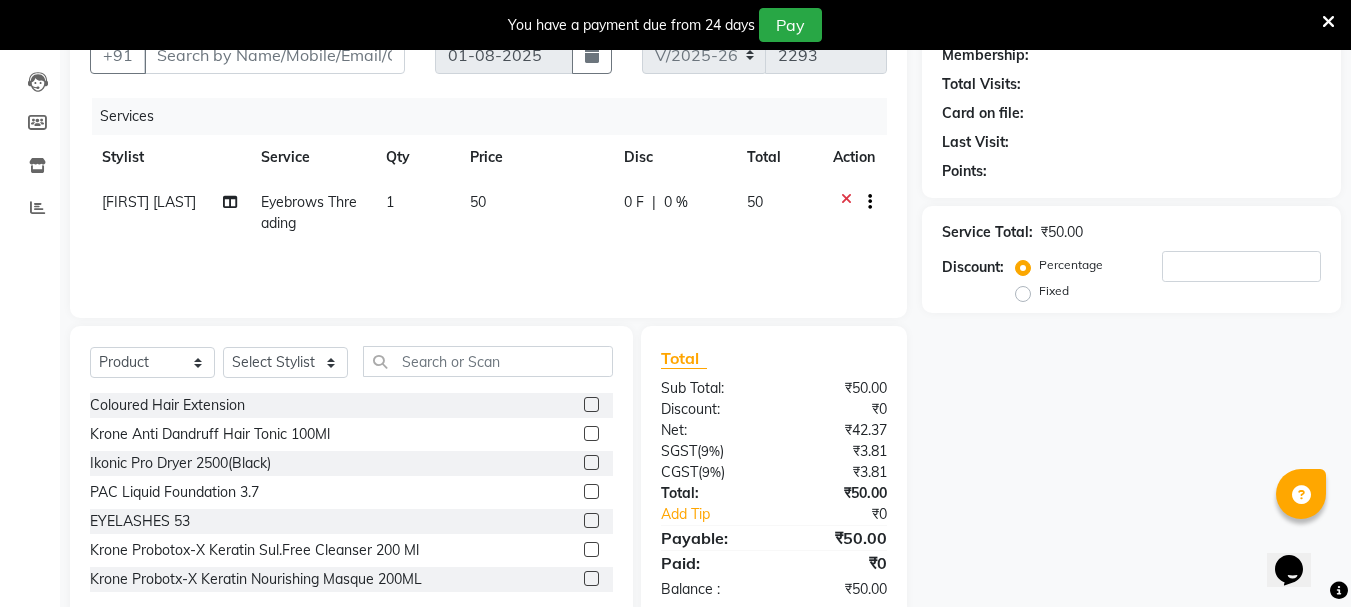 click 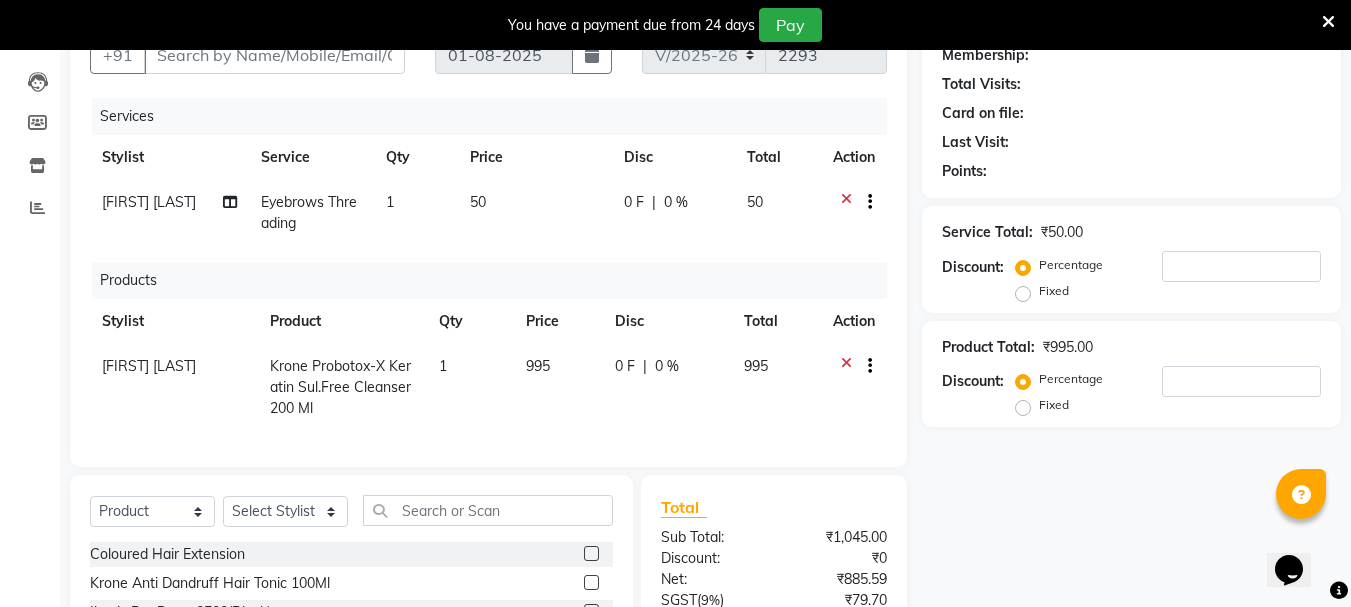 checkbox on "false" 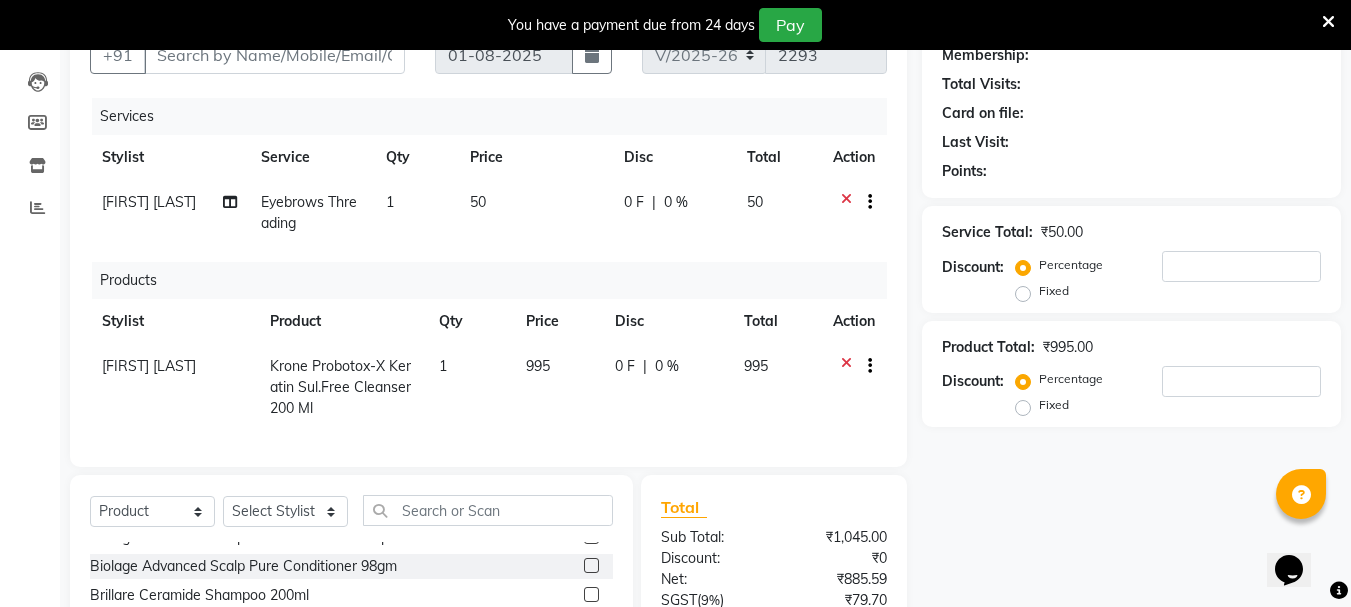 scroll, scrollTop: 600, scrollLeft: 0, axis: vertical 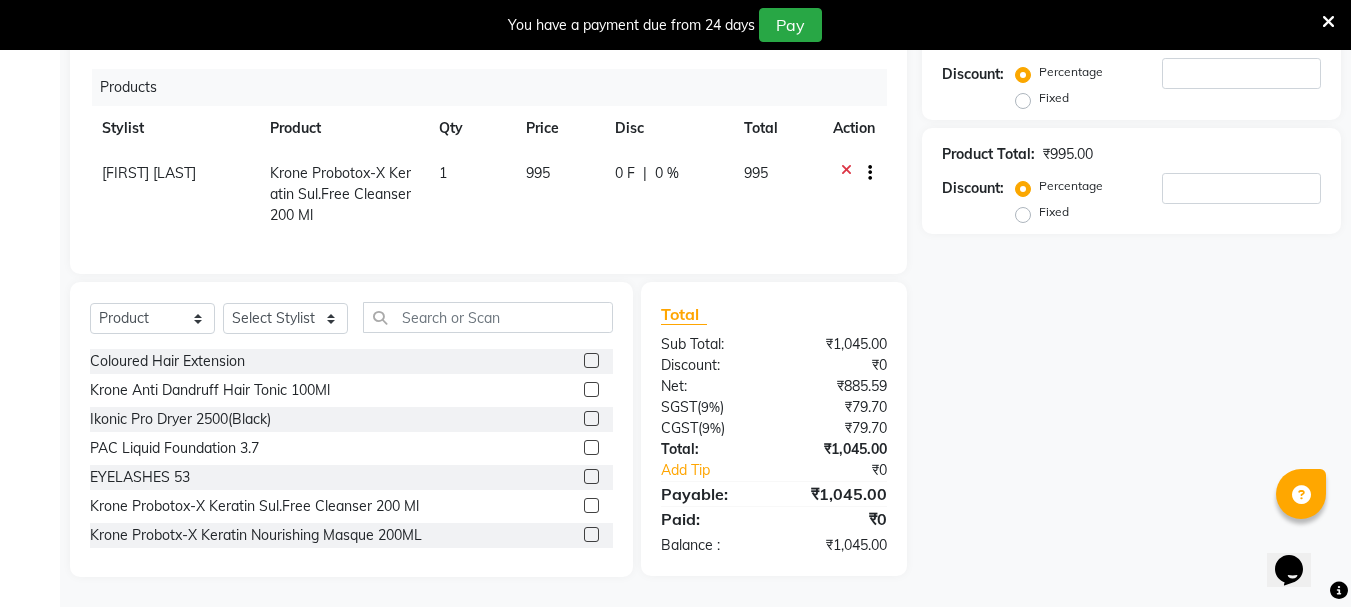 click 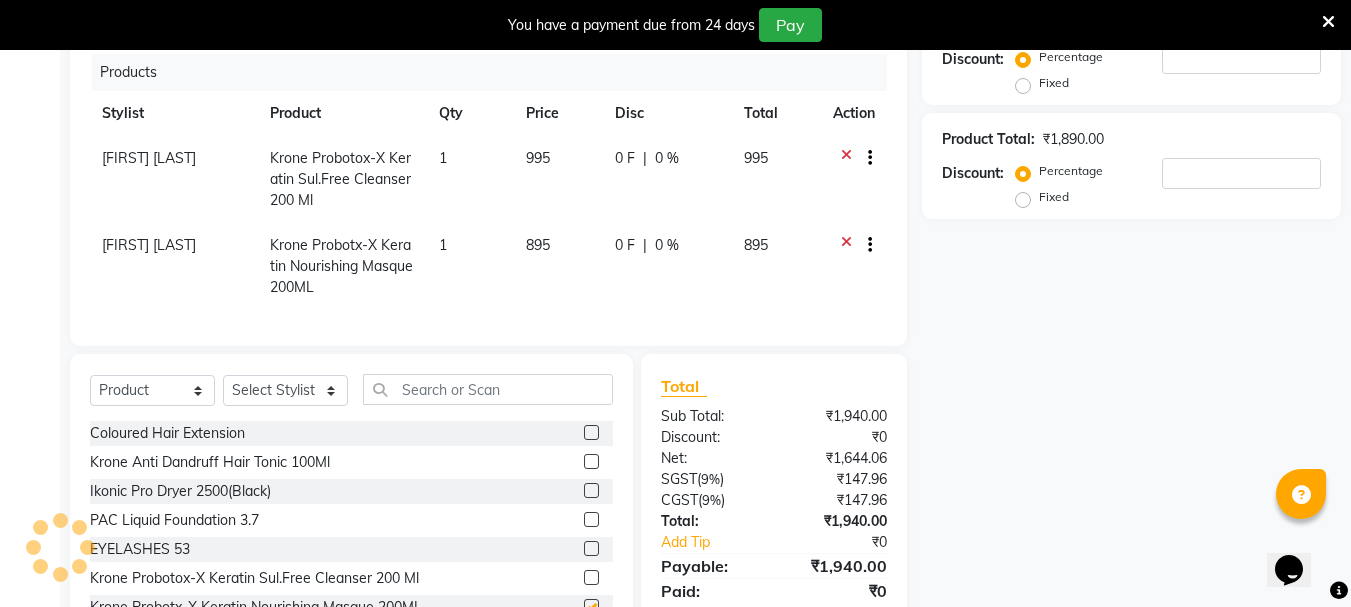 checkbox on "false" 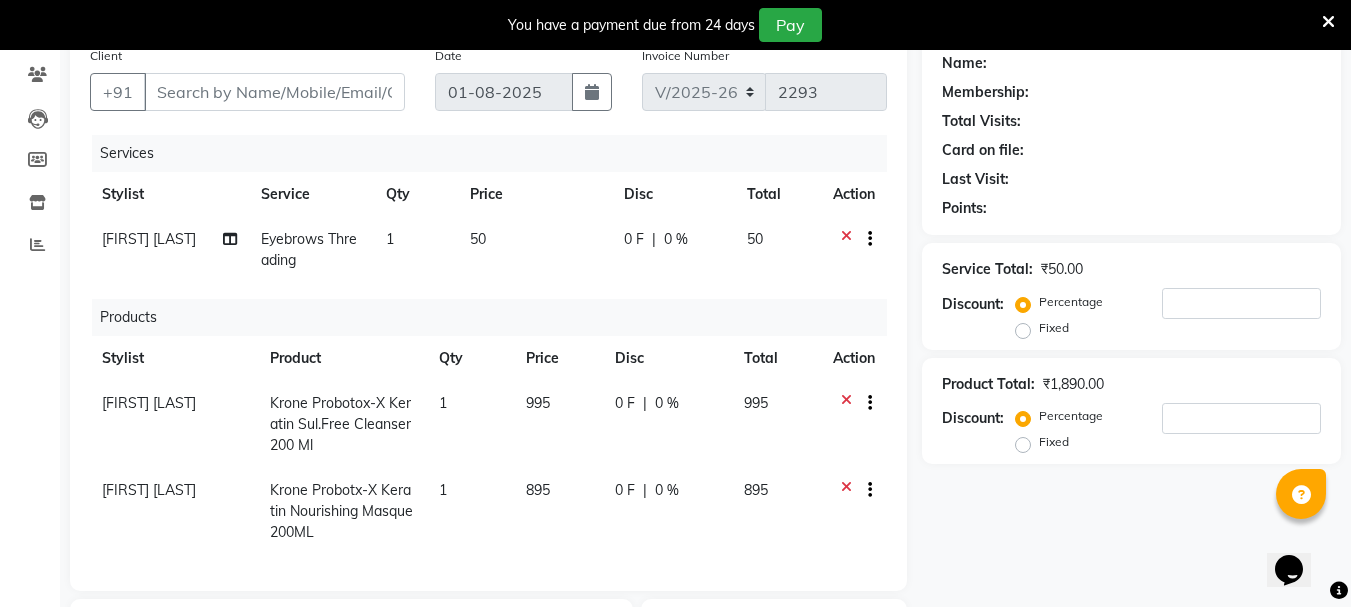 scroll, scrollTop: 0, scrollLeft: 0, axis: both 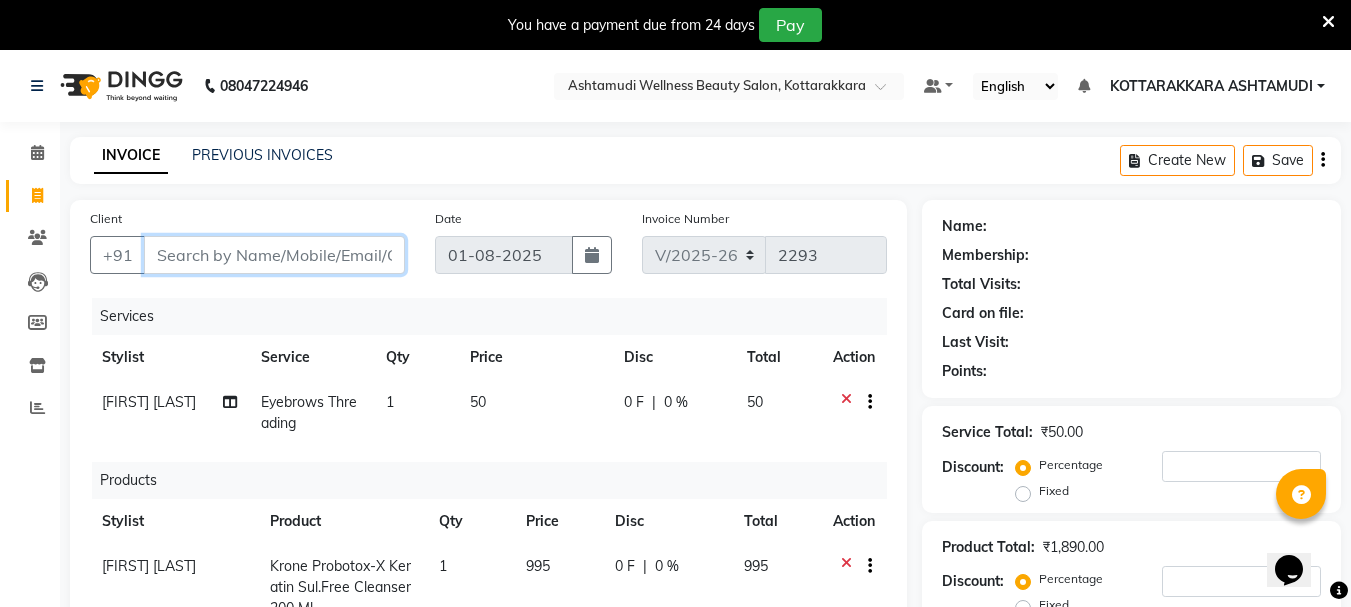 click on "Client" at bounding box center (274, 255) 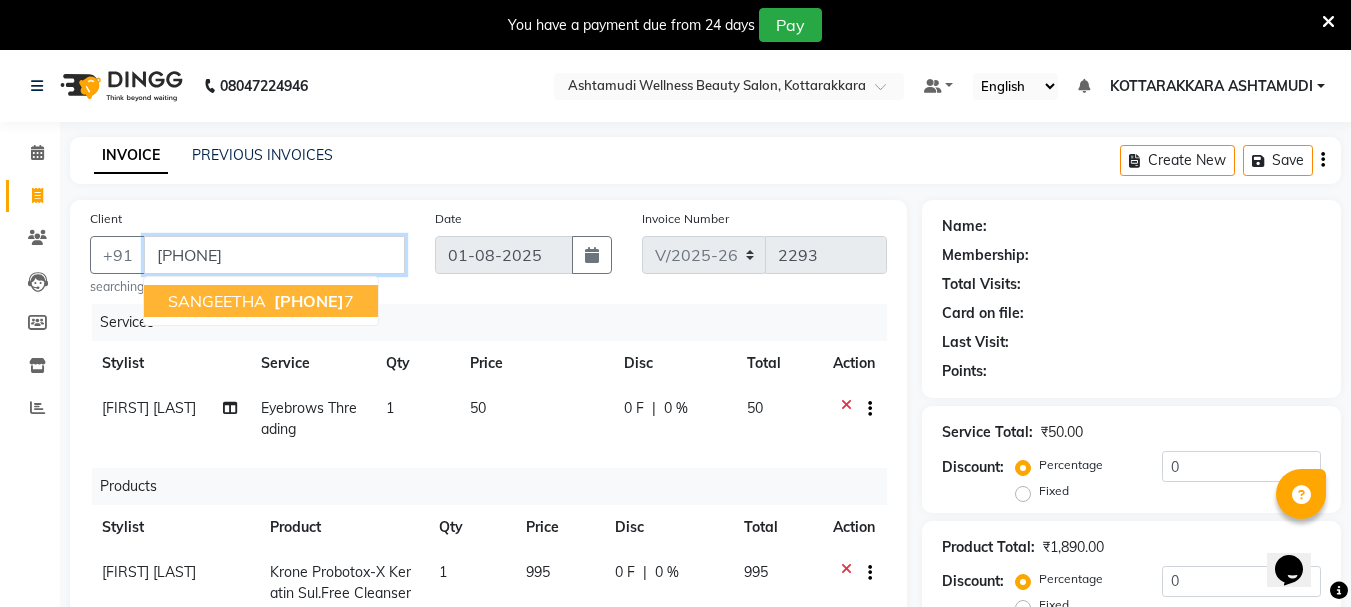 type on "[PHONE]" 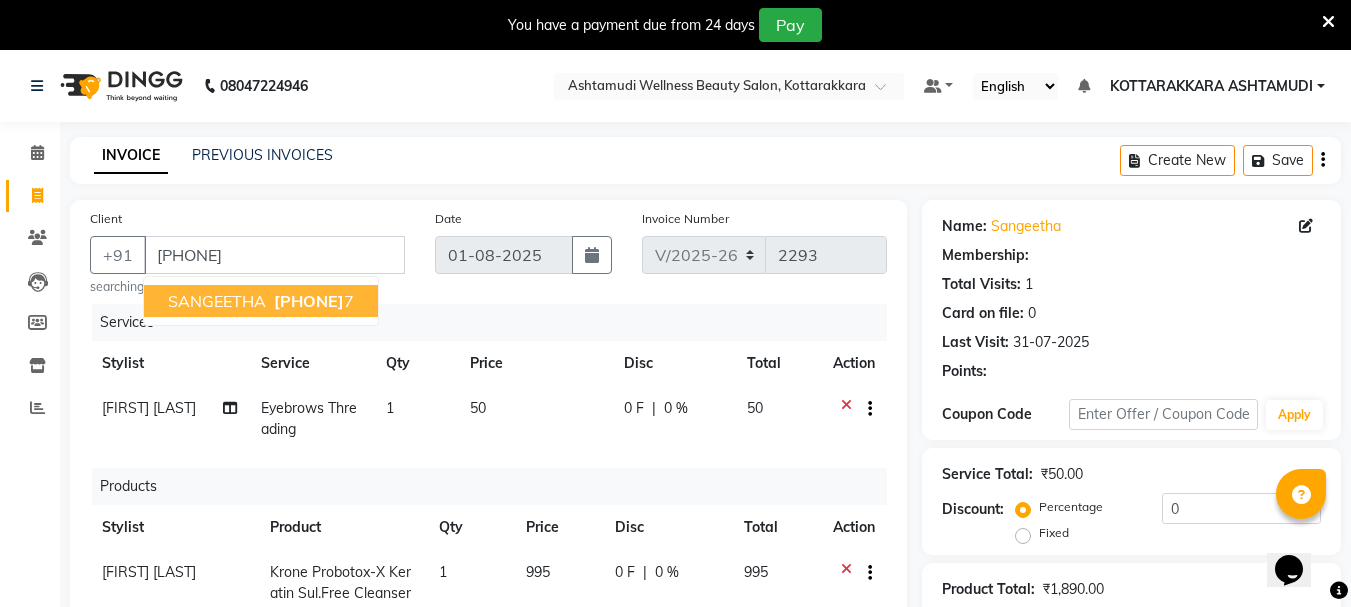 select on "1: Object" 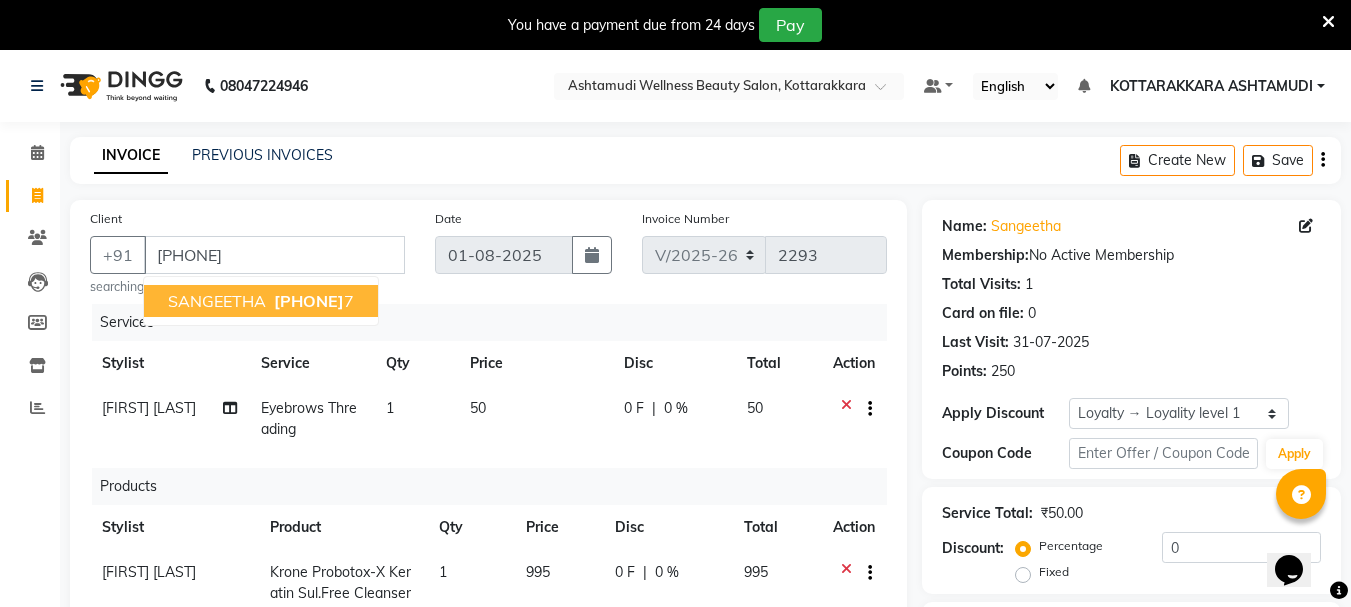 click on "SANGEETHA" at bounding box center [217, 301] 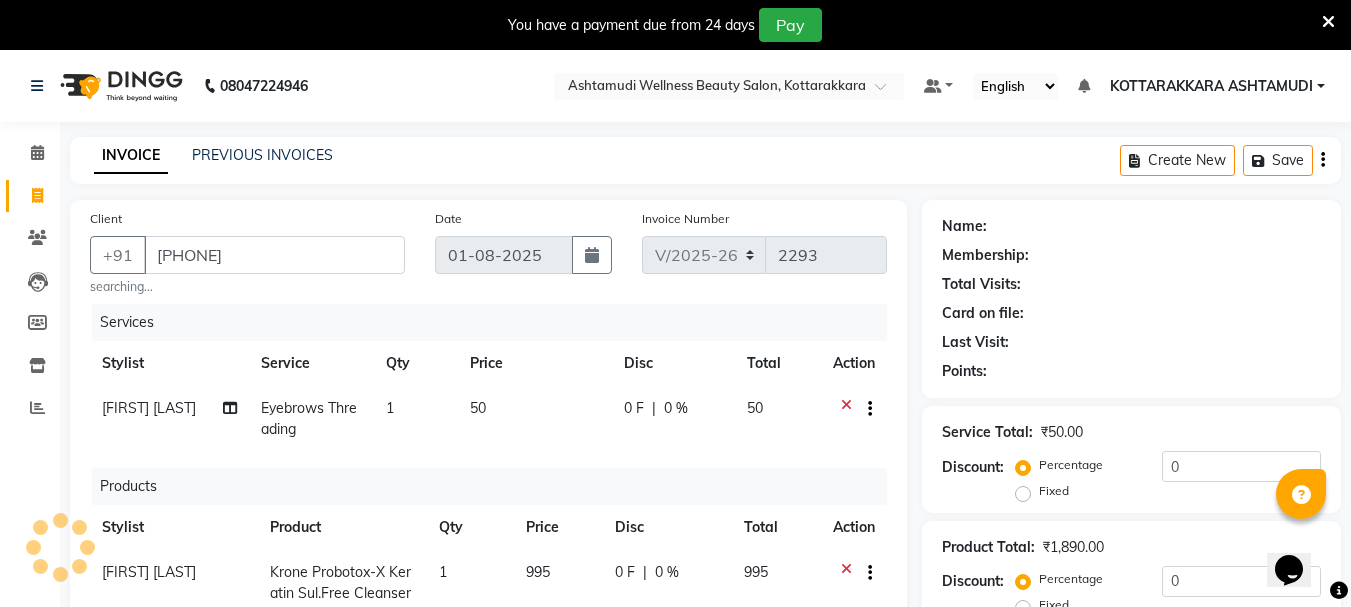 select on "1: Object" 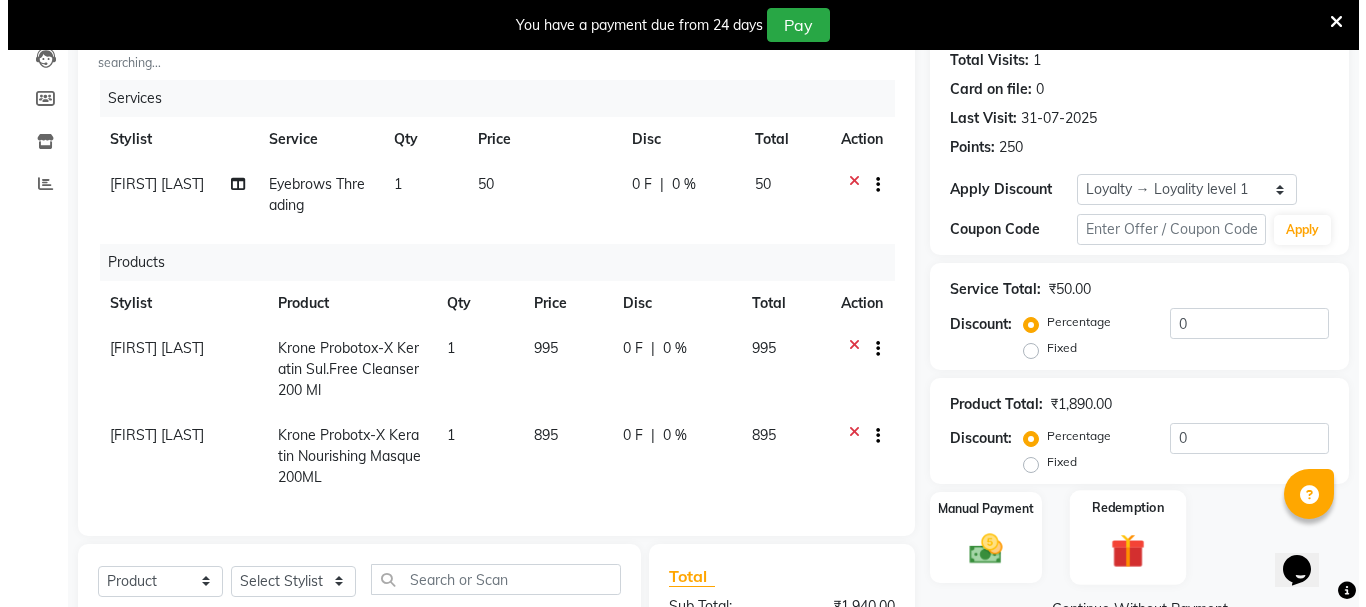 scroll, scrollTop: 0, scrollLeft: 0, axis: both 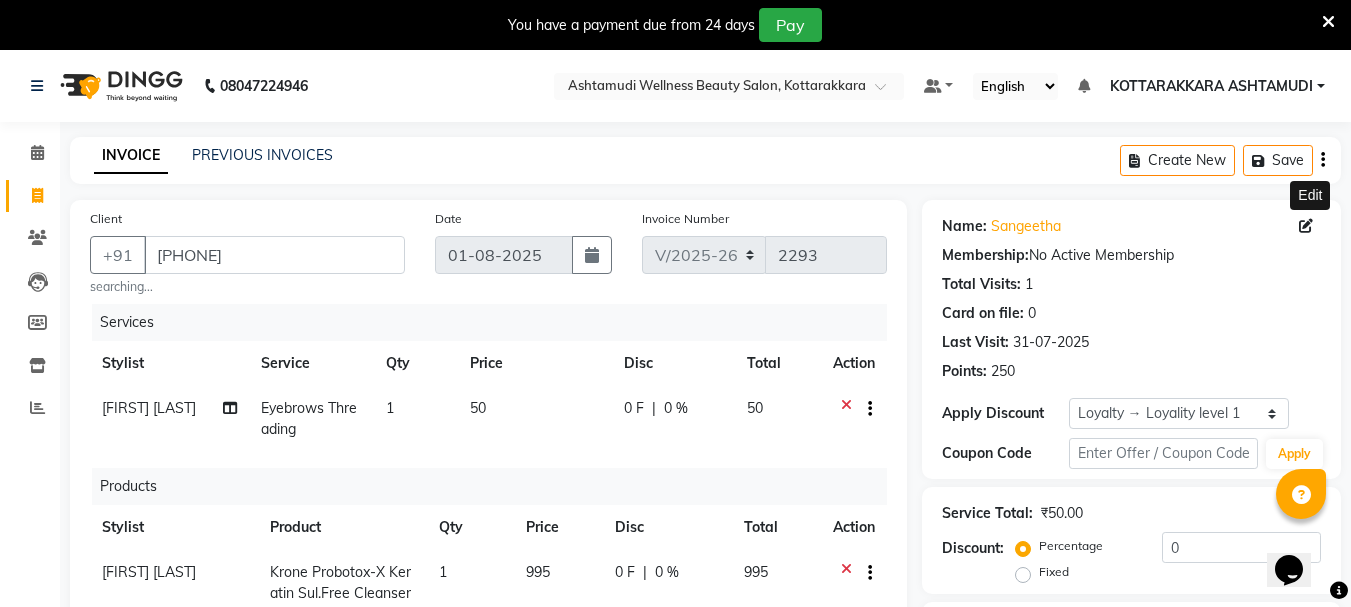 click 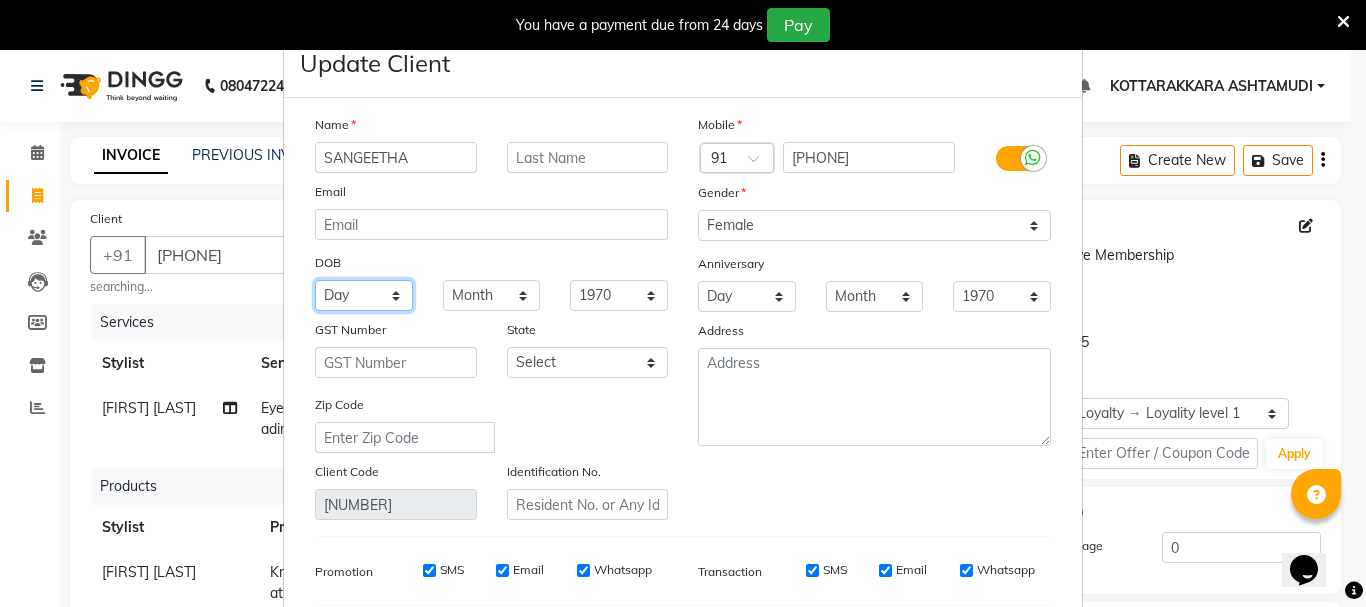 click on "Day 01 02 03 04 05 06 07 08 09 10 11 12 13 14 15 16 17 18 19 20 21 22 23 24 25 26 27 28 29 30 31" at bounding box center (364, 295) 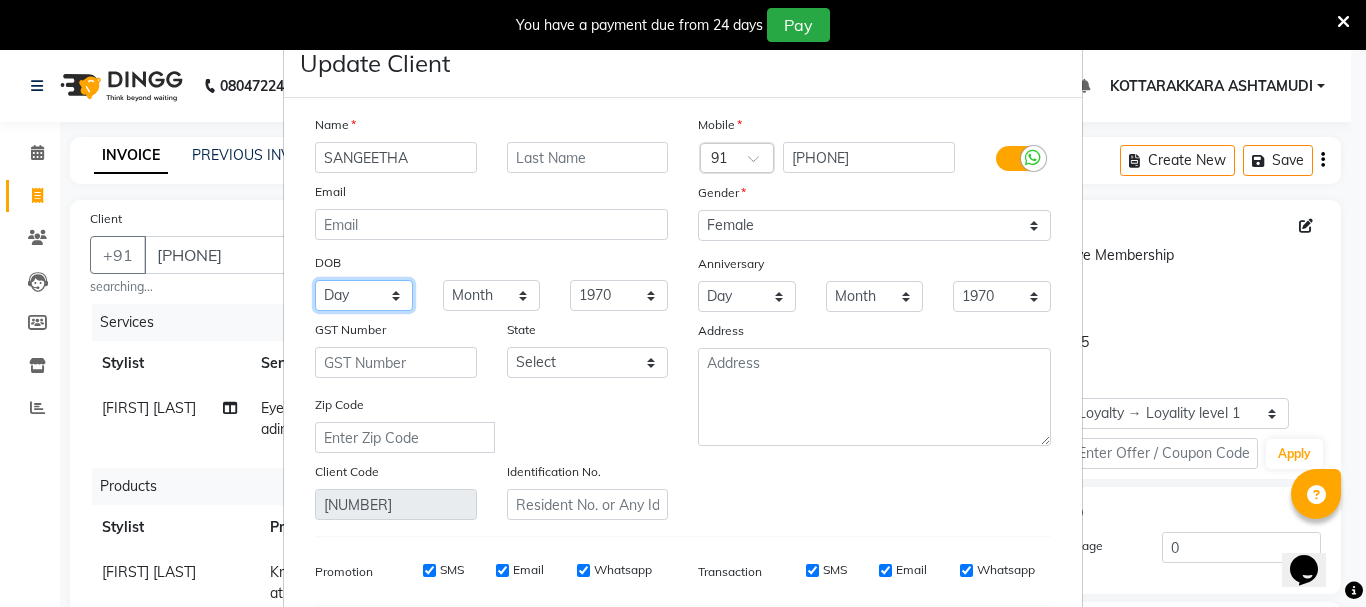 select on "13" 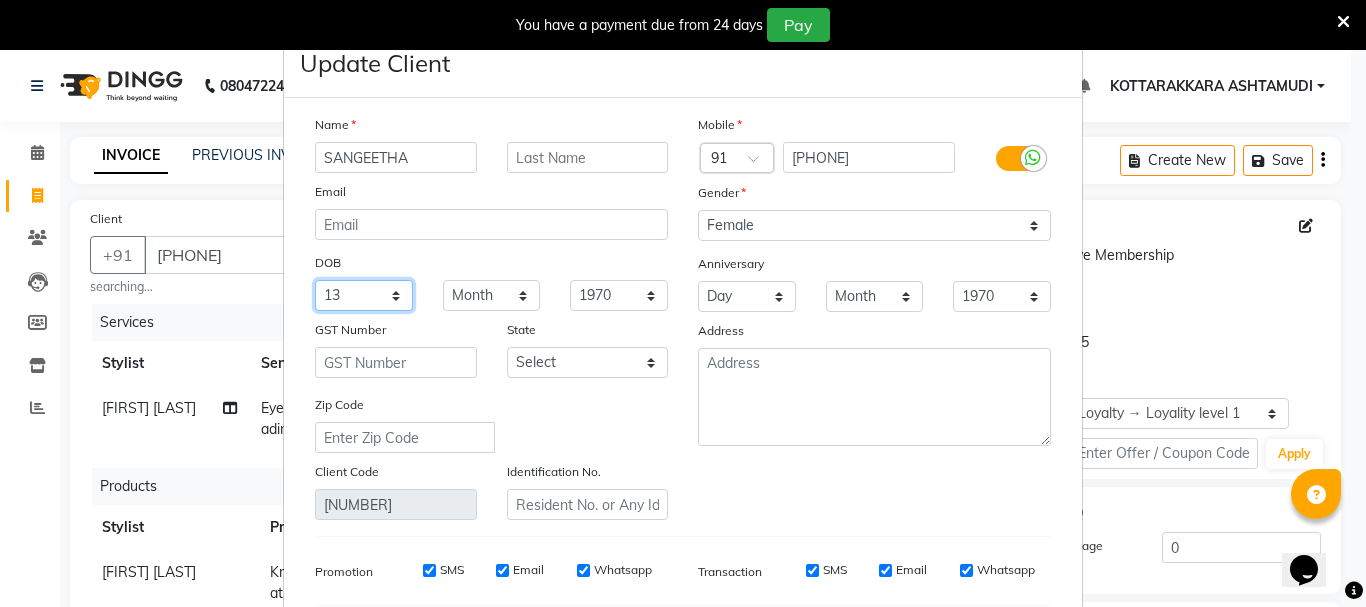click on "Day 01 02 03 04 05 06 07 08 09 10 11 12 13 14 15 16 17 18 19 20 21 22 23 24 25 26 27 28 29 30 31" at bounding box center (364, 295) 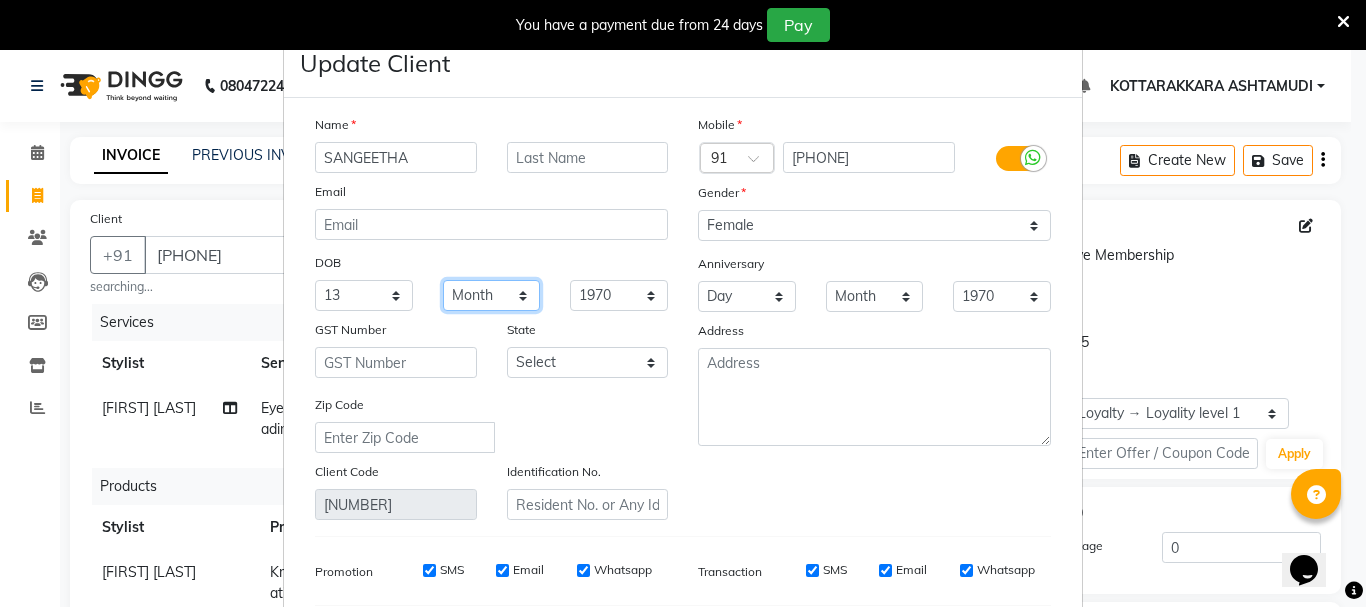 click on "Month January February March April May June July August September October November December" at bounding box center (492, 295) 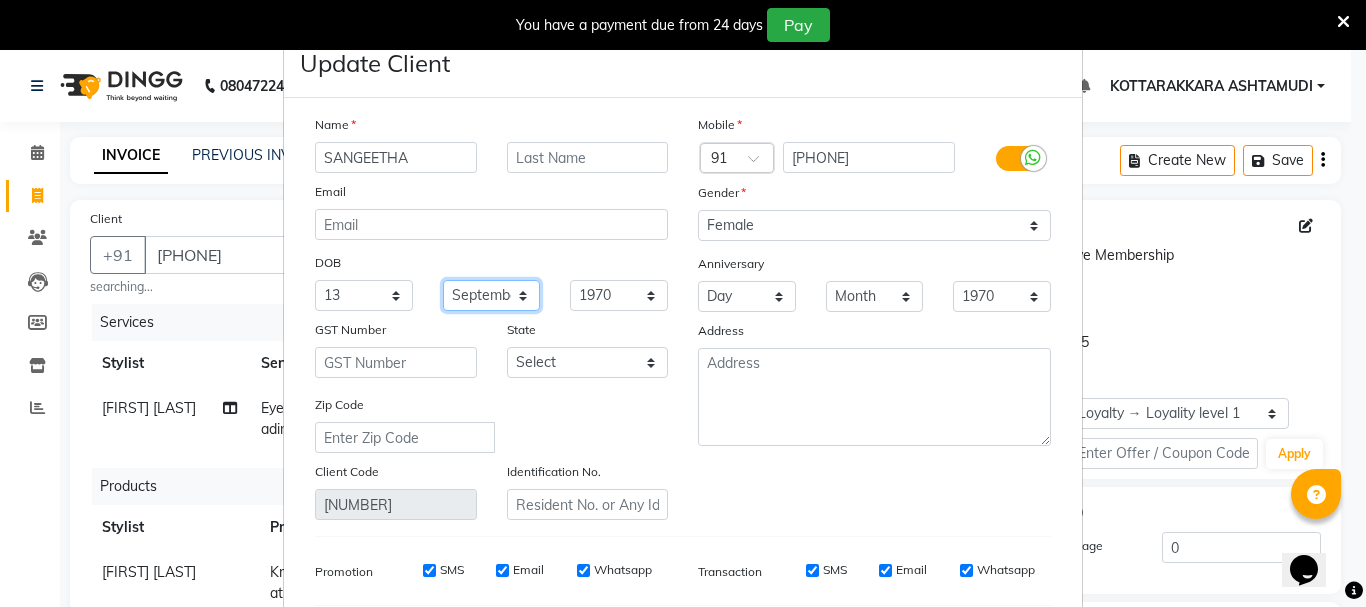 click on "Month January February March April May June July August September October November December" at bounding box center [492, 295] 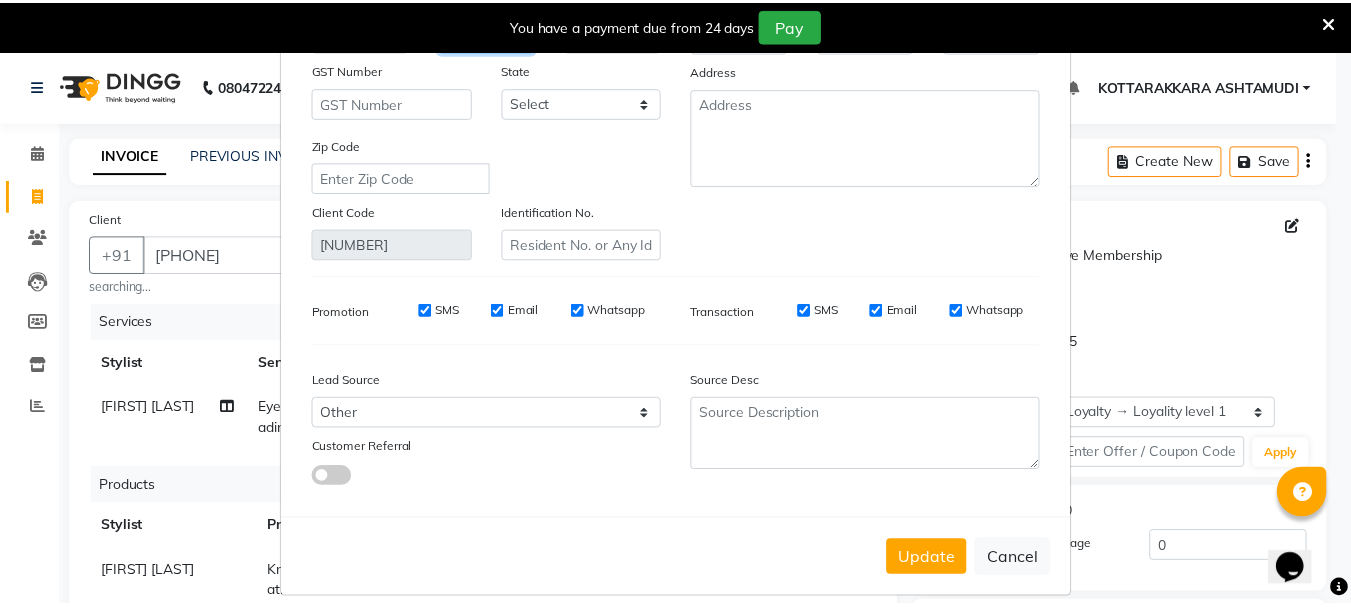 scroll, scrollTop: 280, scrollLeft: 0, axis: vertical 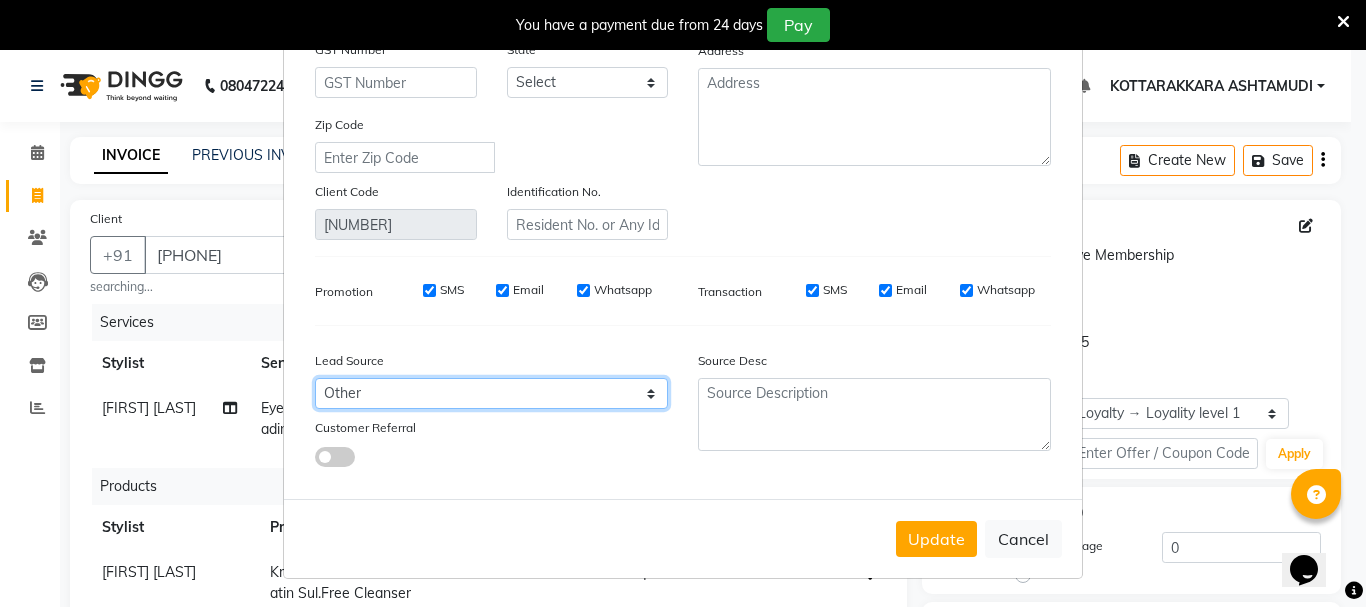 drag, startPoint x: 403, startPoint y: 395, endPoint x: 379, endPoint y: 403, distance: 25.298222 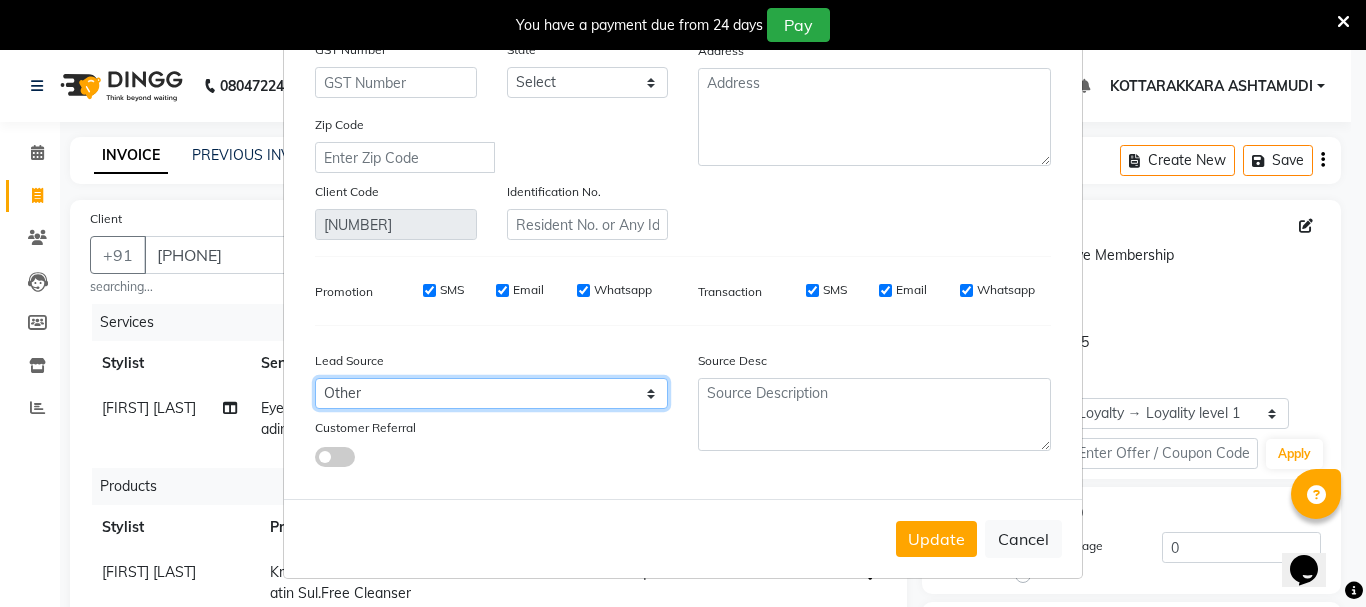 select on "[NUMBER]" 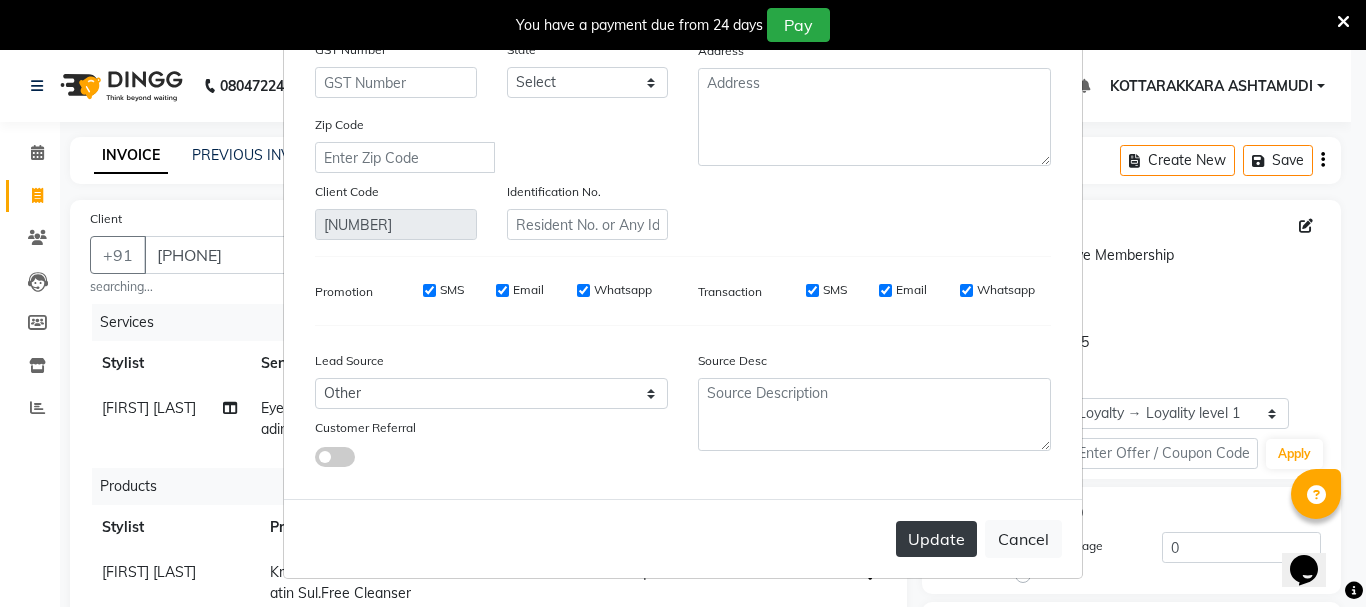 click on "Update" at bounding box center [936, 539] 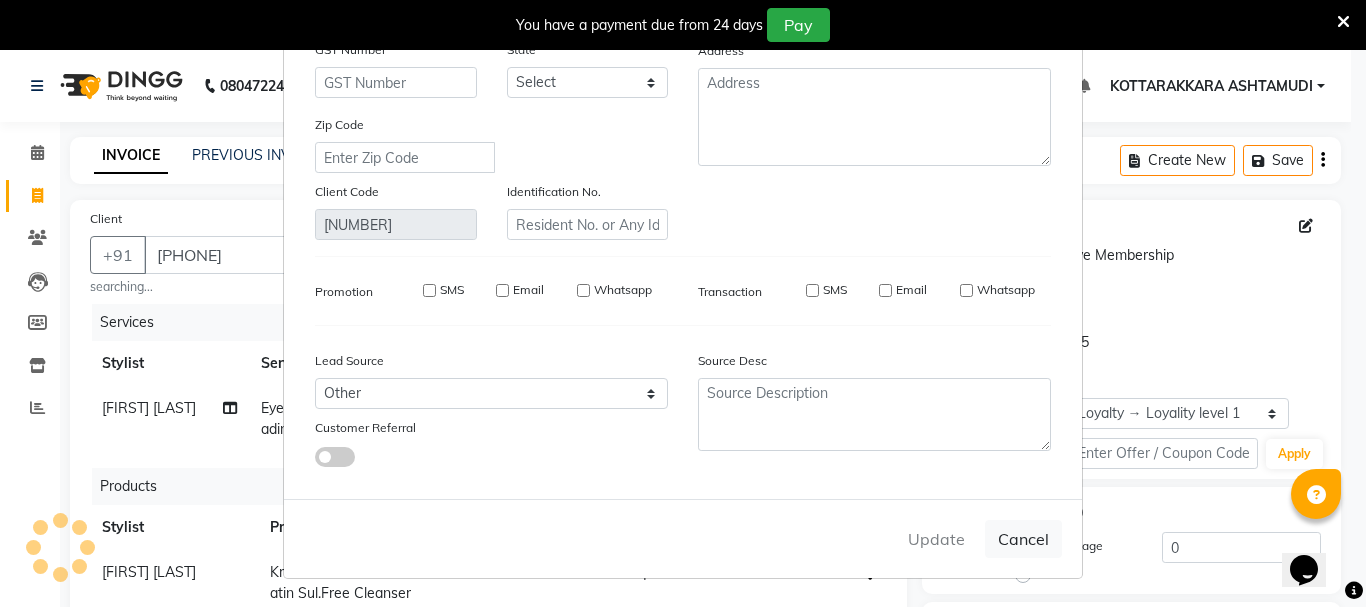 type 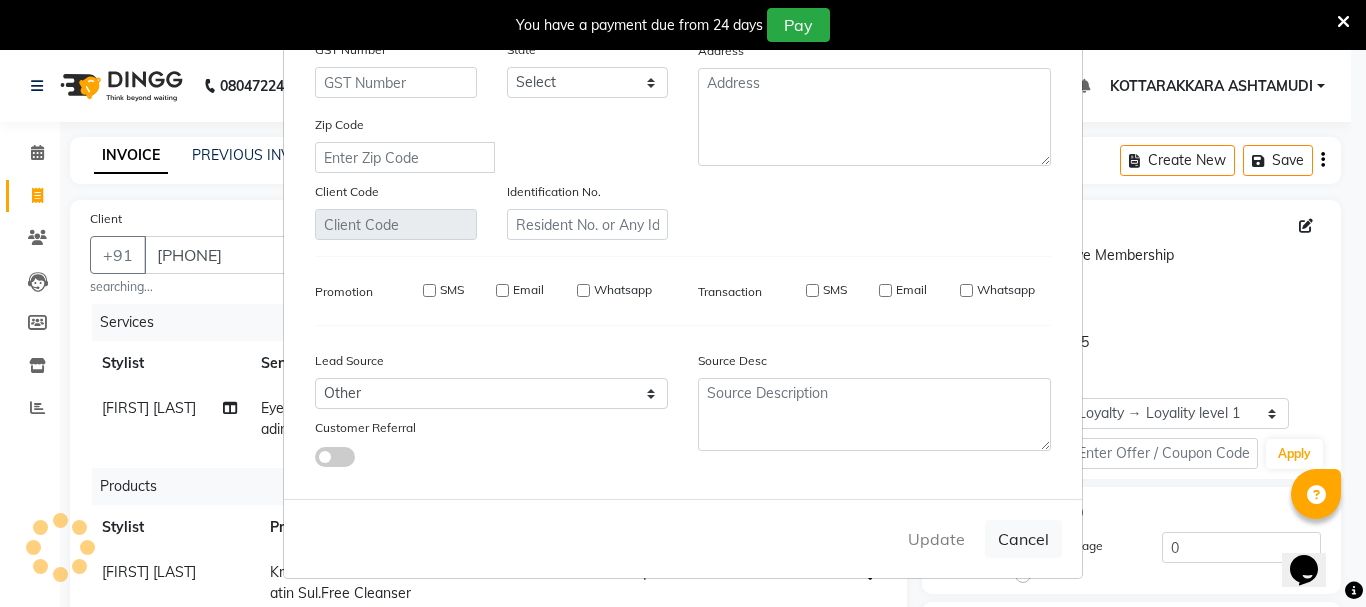 checkbox on "false" 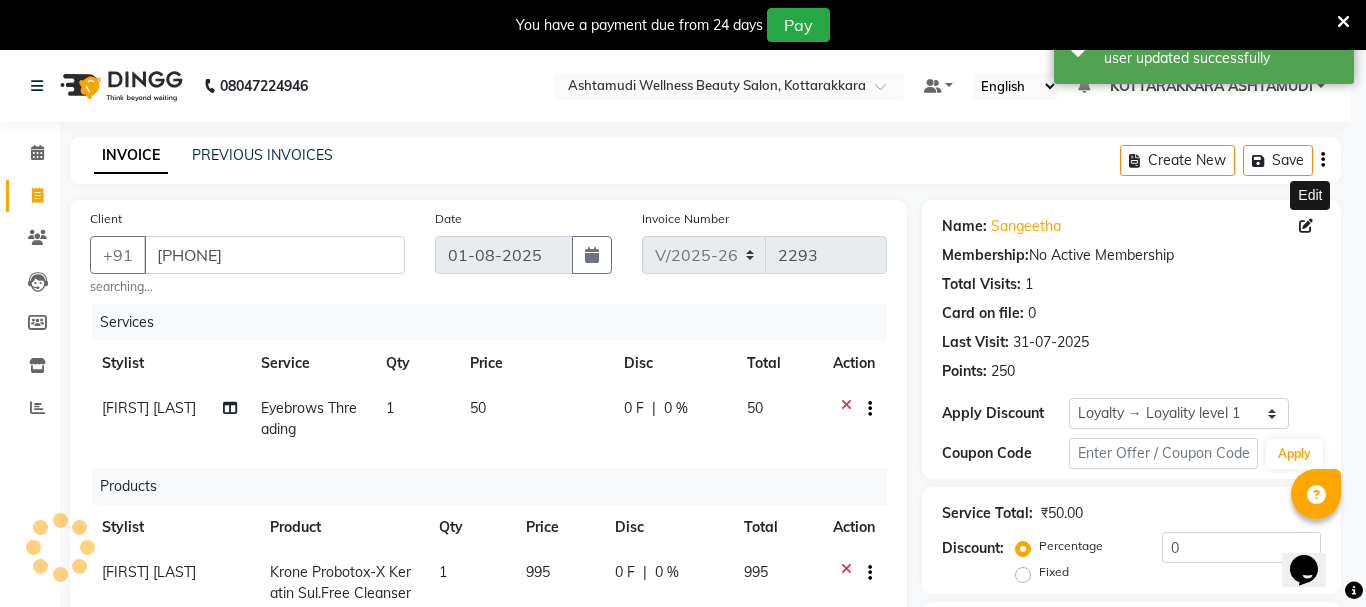 select on "1: Object" 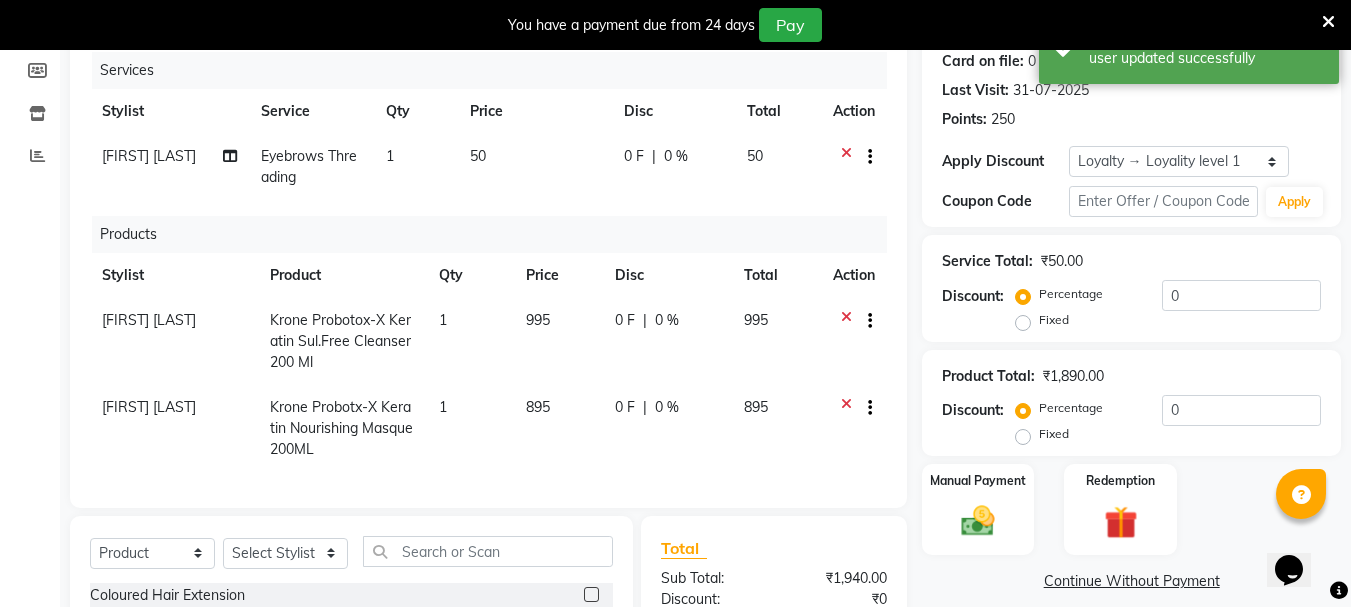 scroll, scrollTop: 500, scrollLeft: 0, axis: vertical 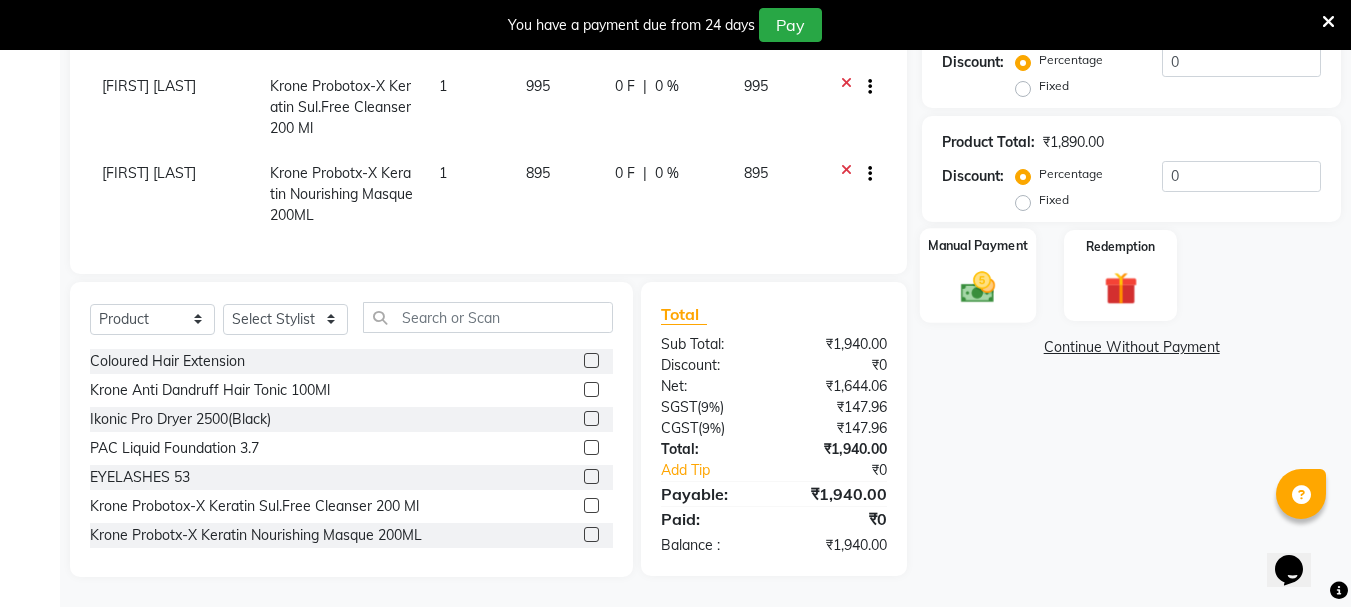 click 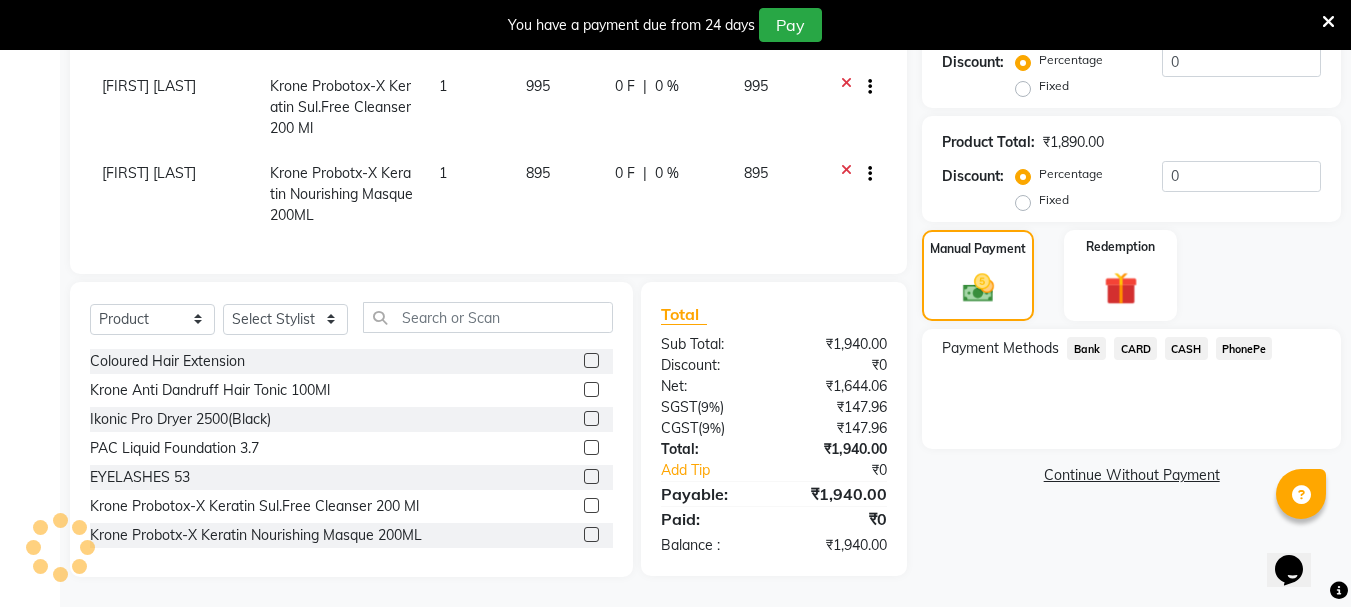 click on "PhonePe" 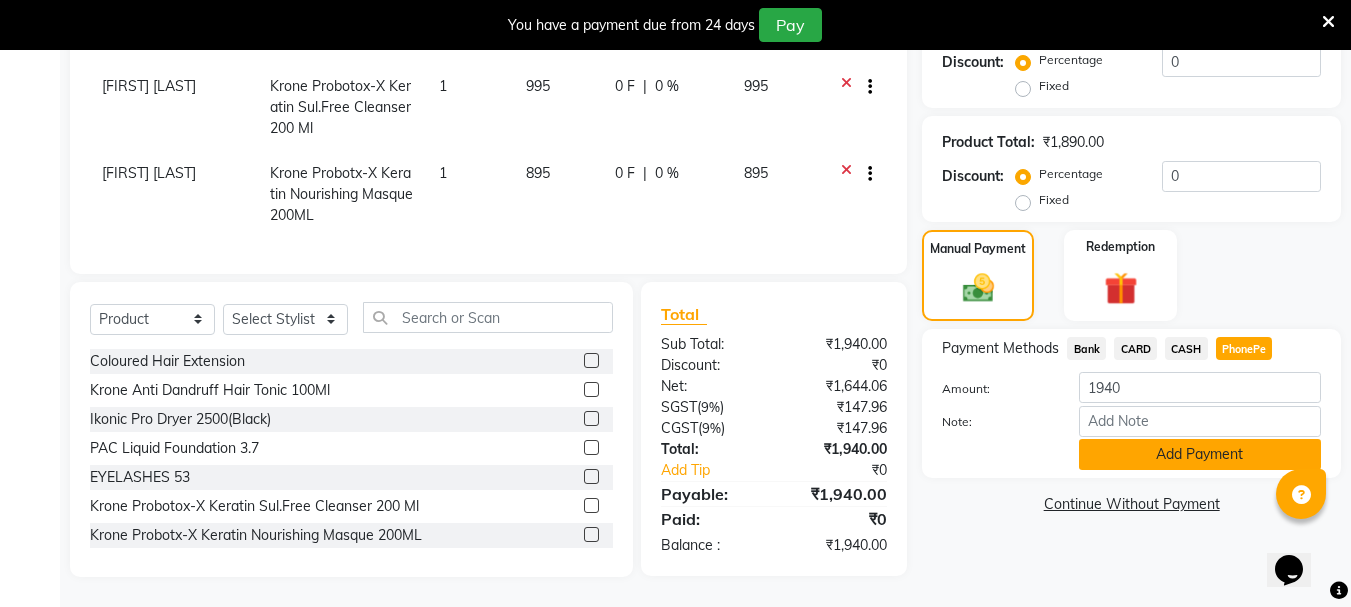 click on "Add Payment" 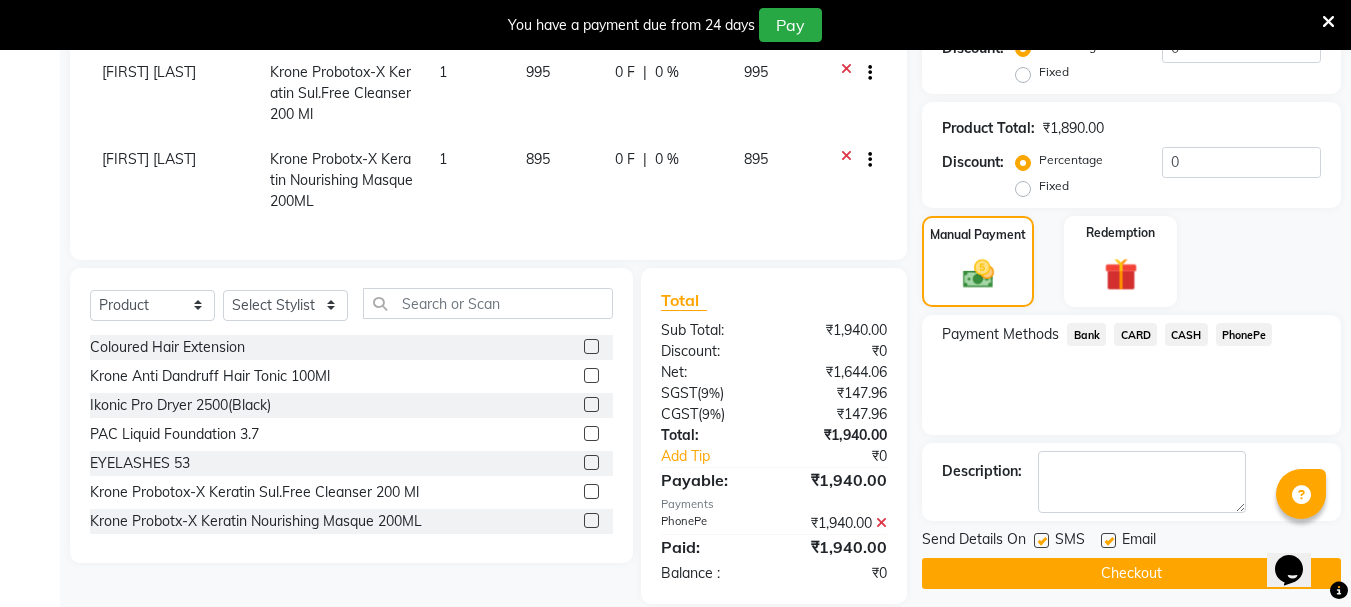 scroll, scrollTop: 641, scrollLeft: 0, axis: vertical 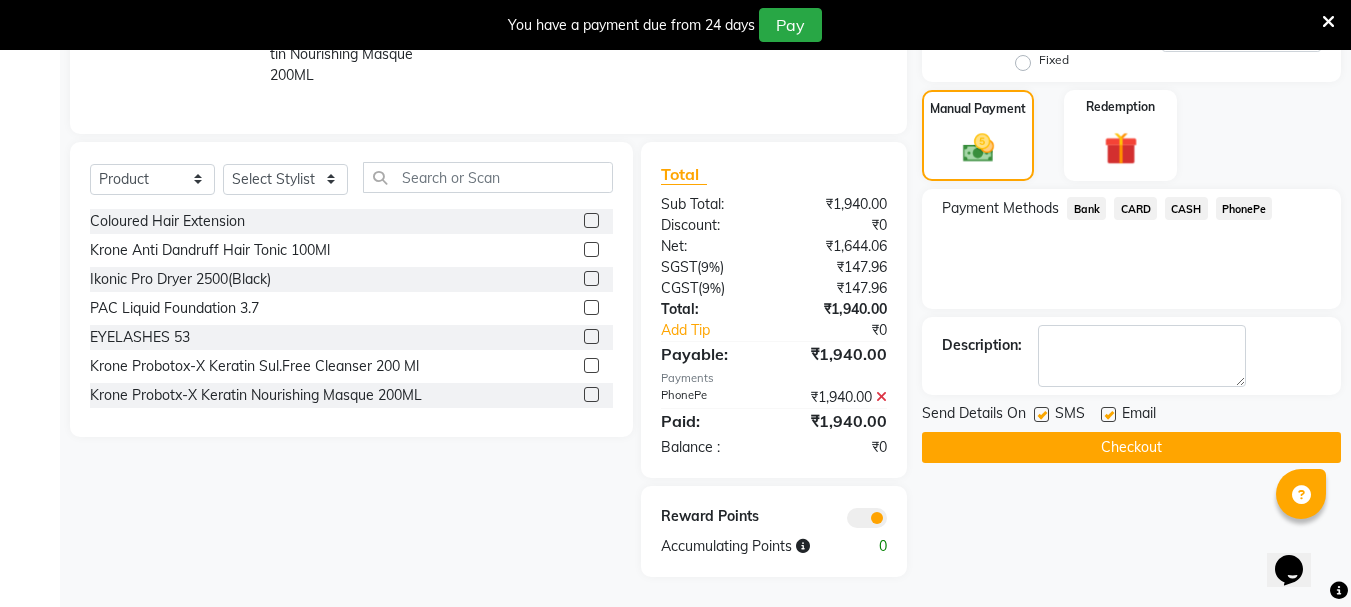 click on "Checkout" 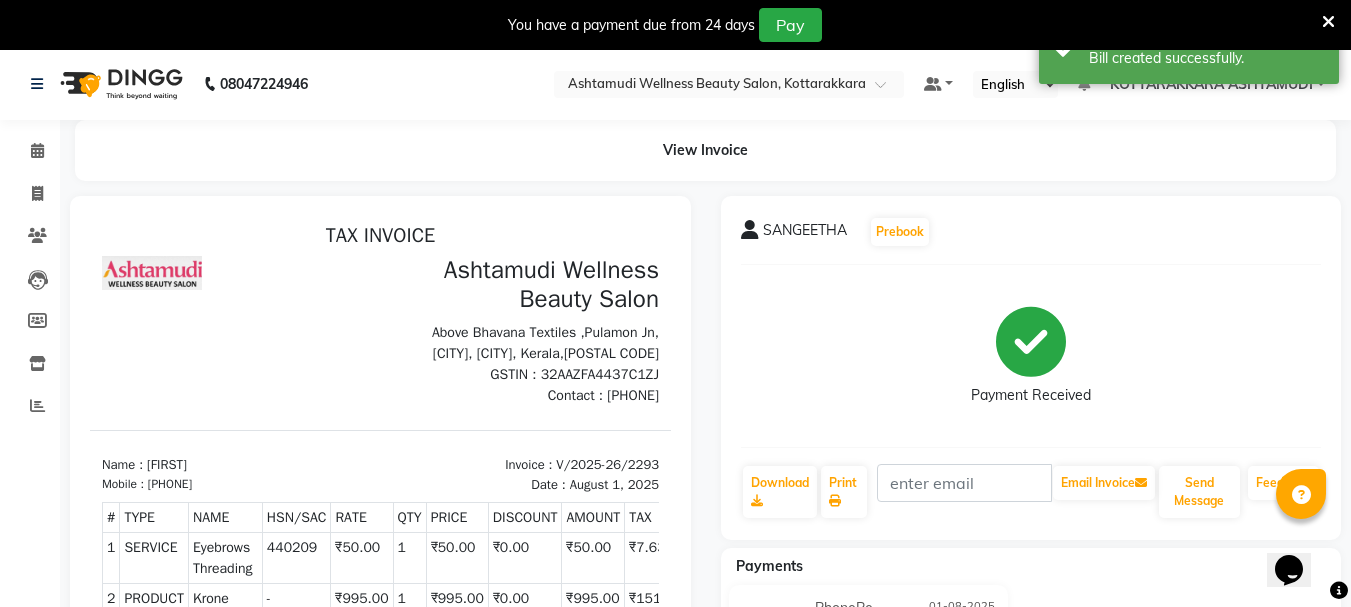 scroll, scrollTop: 0, scrollLeft: 0, axis: both 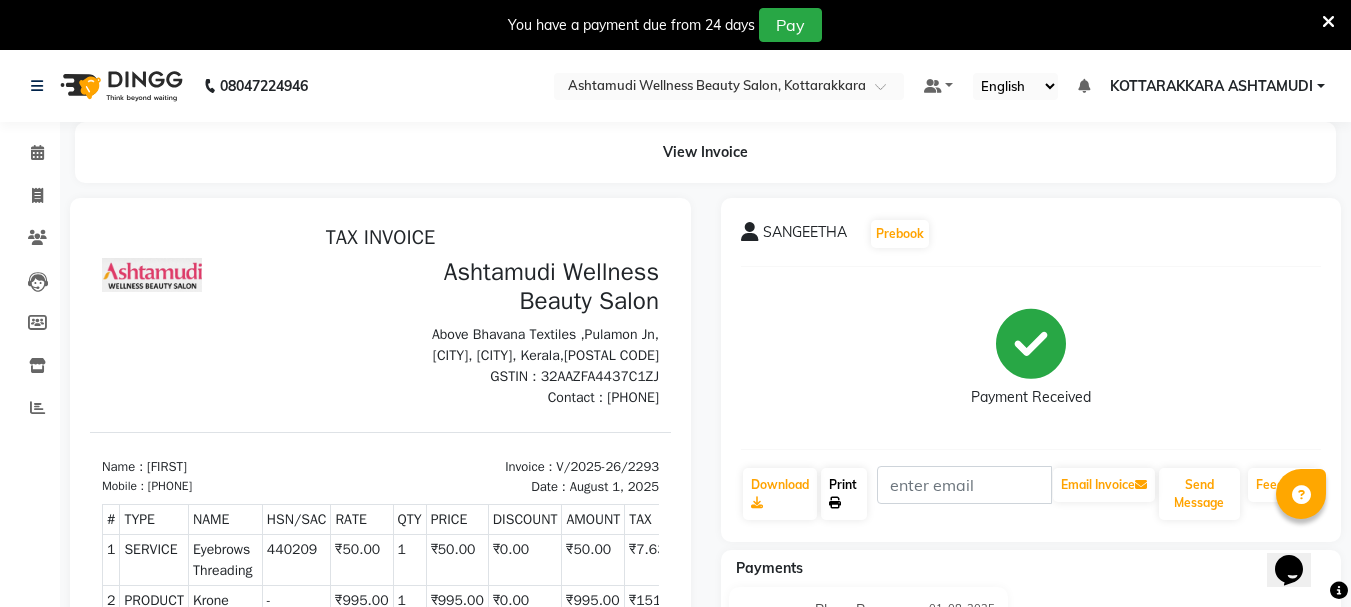click on "Print" 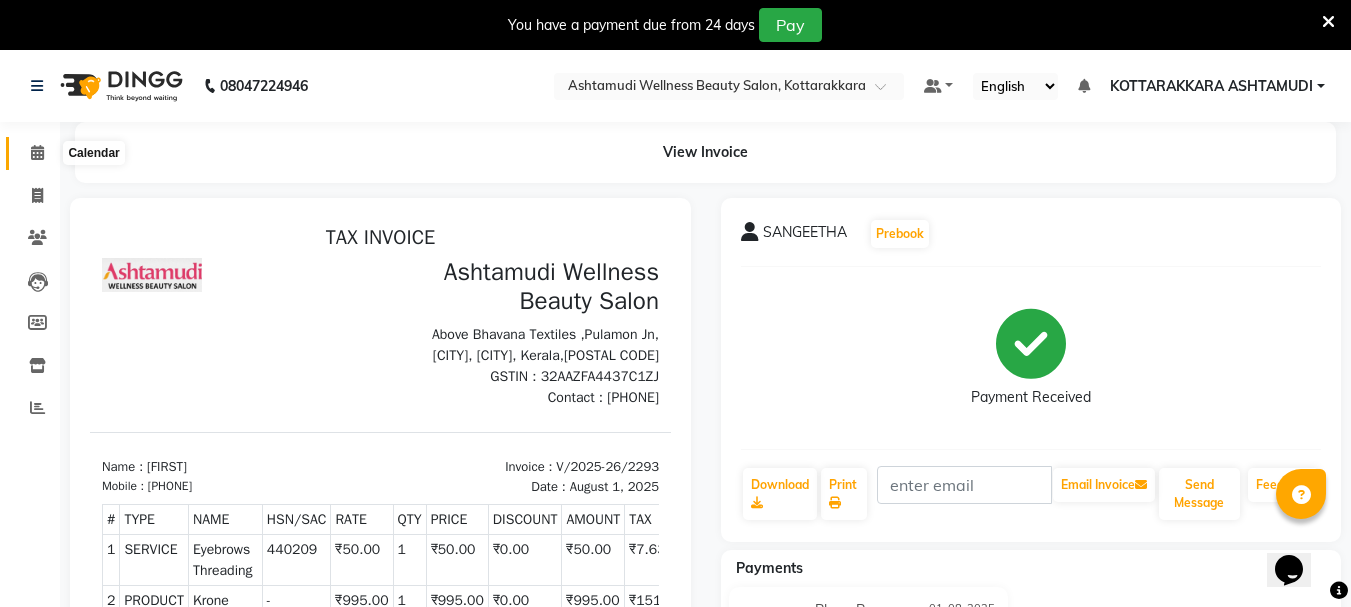 click 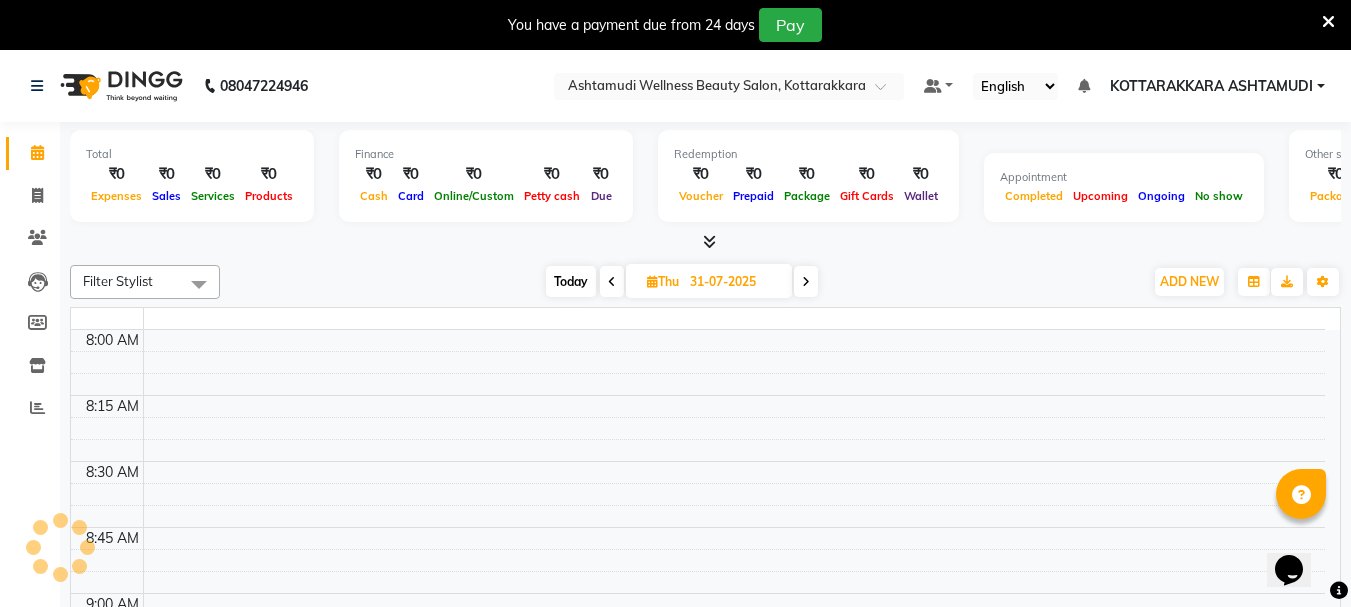 scroll, scrollTop: 0, scrollLeft: 0, axis: both 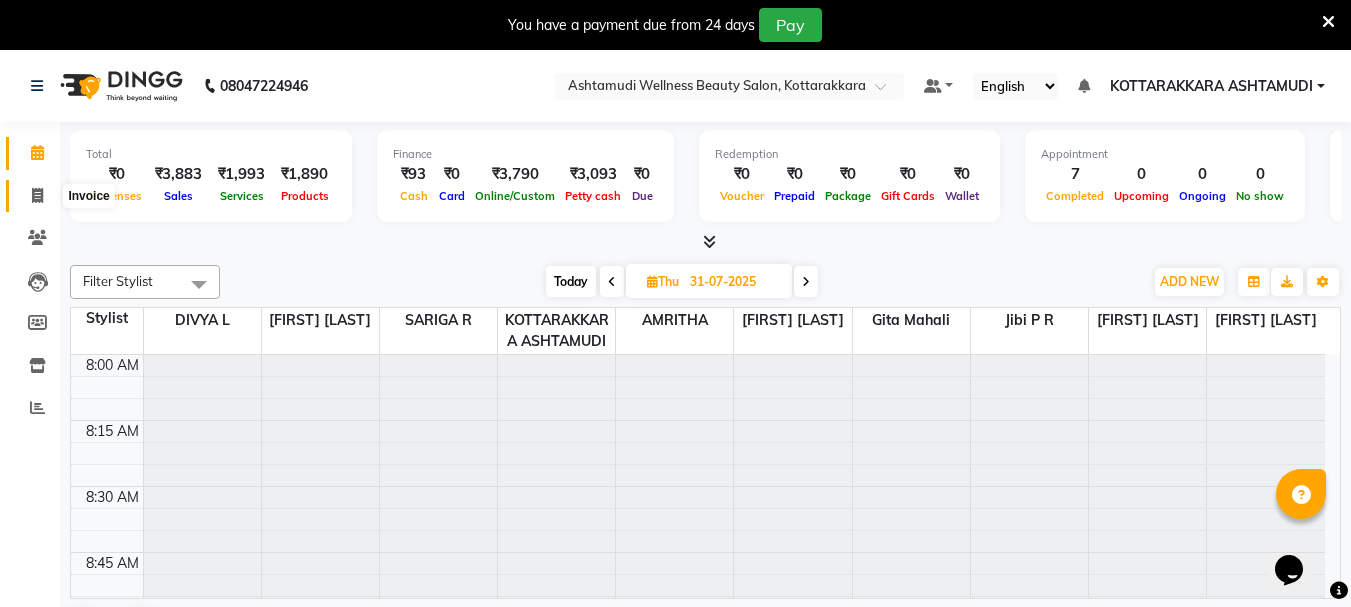 click 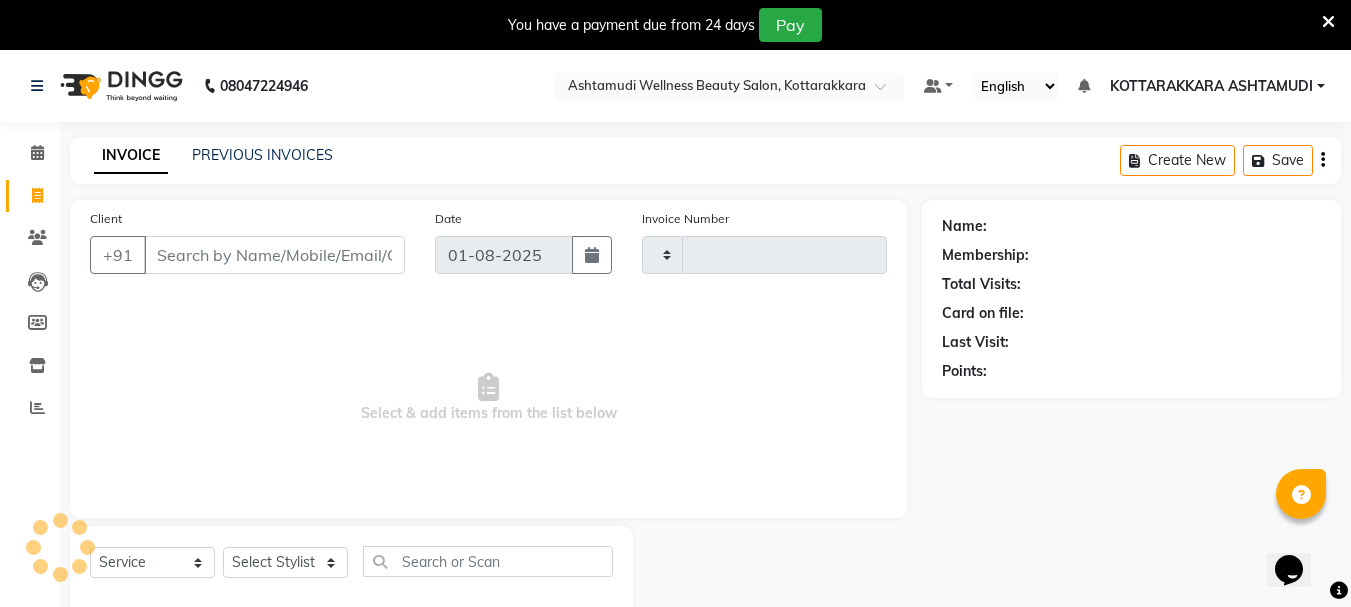 type on "2294" 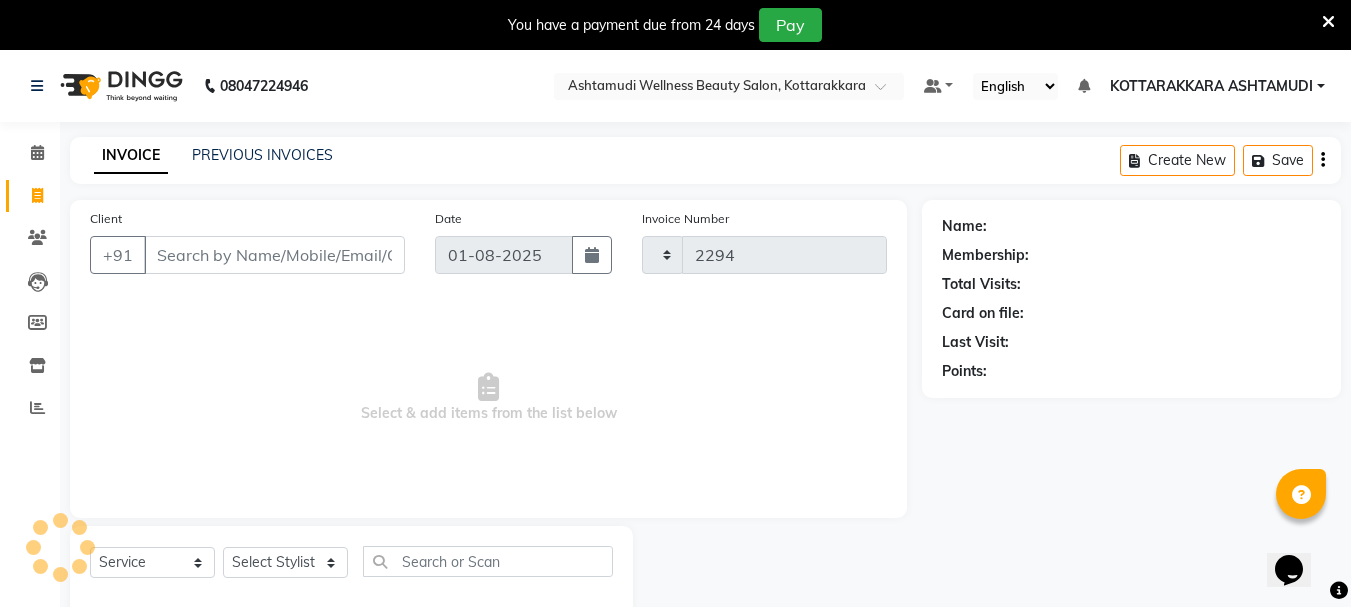 select on "4664" 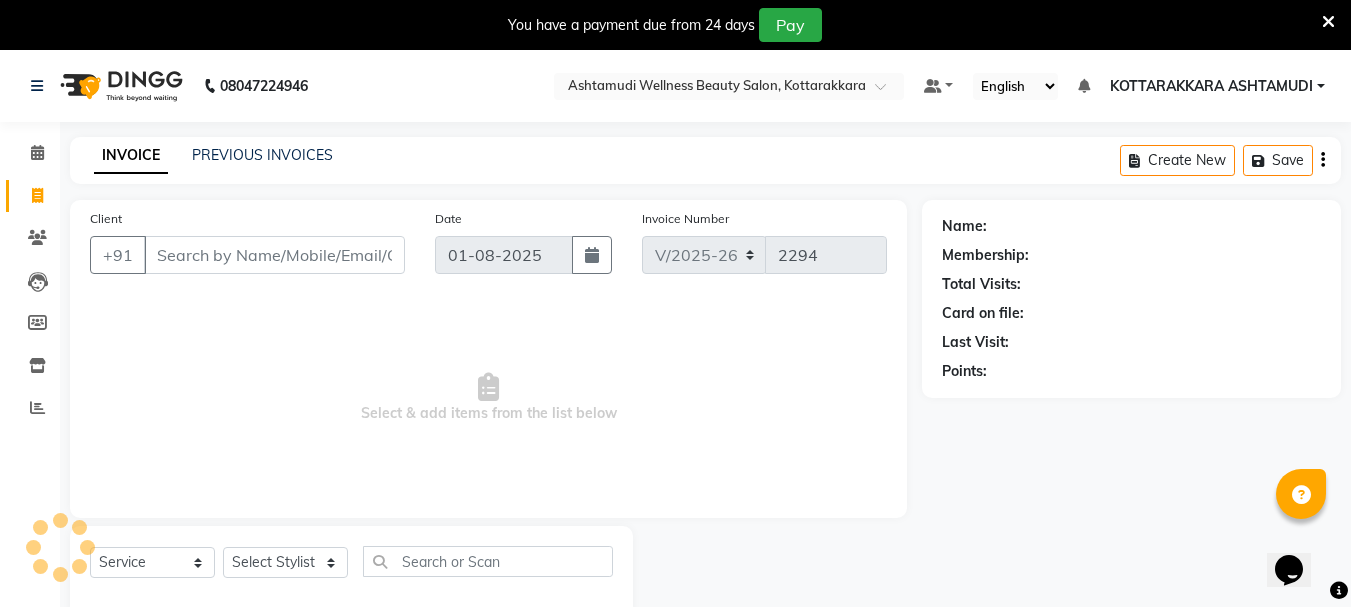 click on "Client" at bounding box center (274, 255) 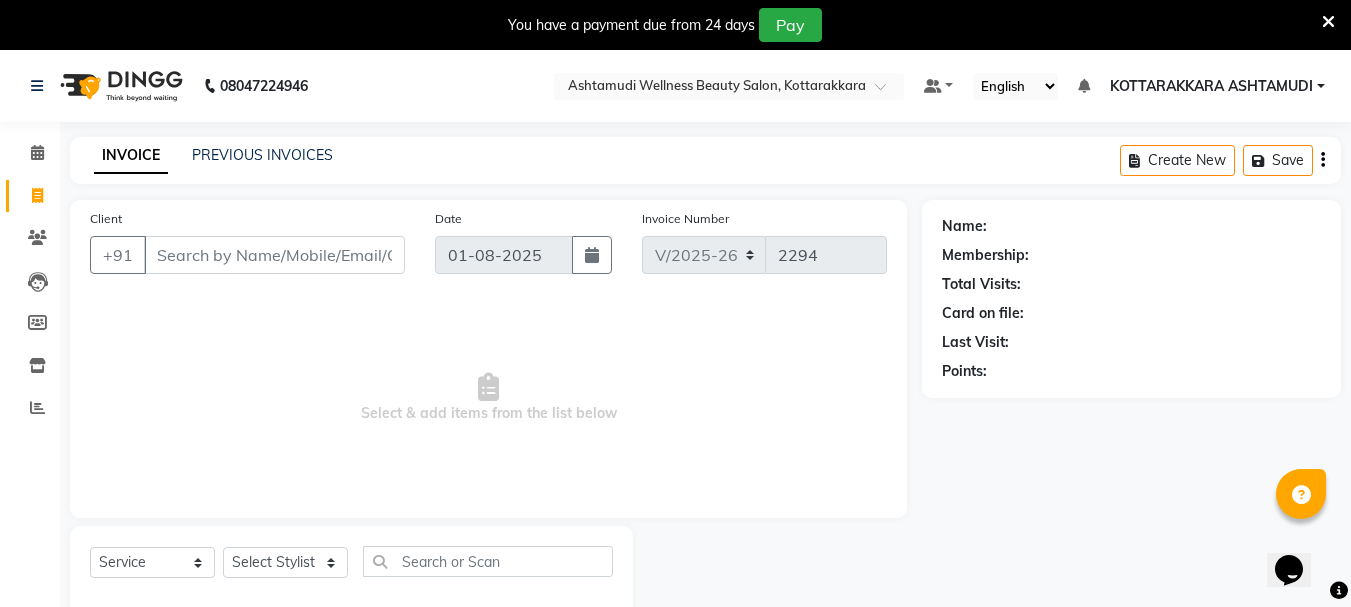 click on "Client" at bounding box center (274, 255) 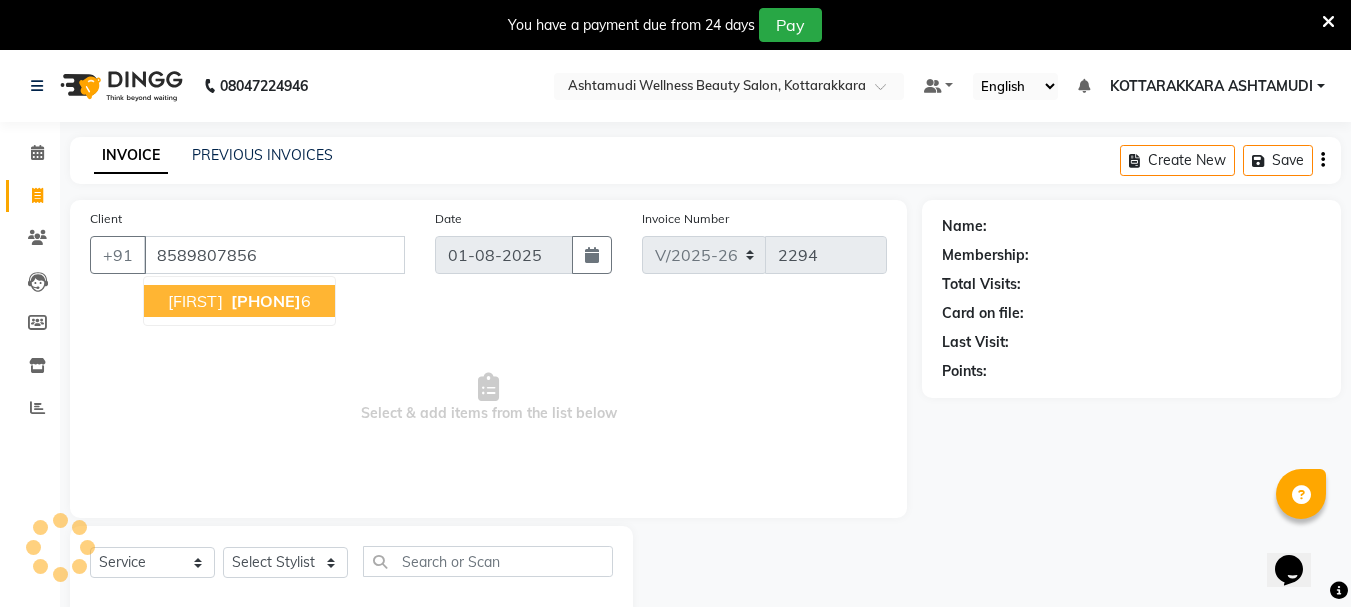 type on "8589807856" 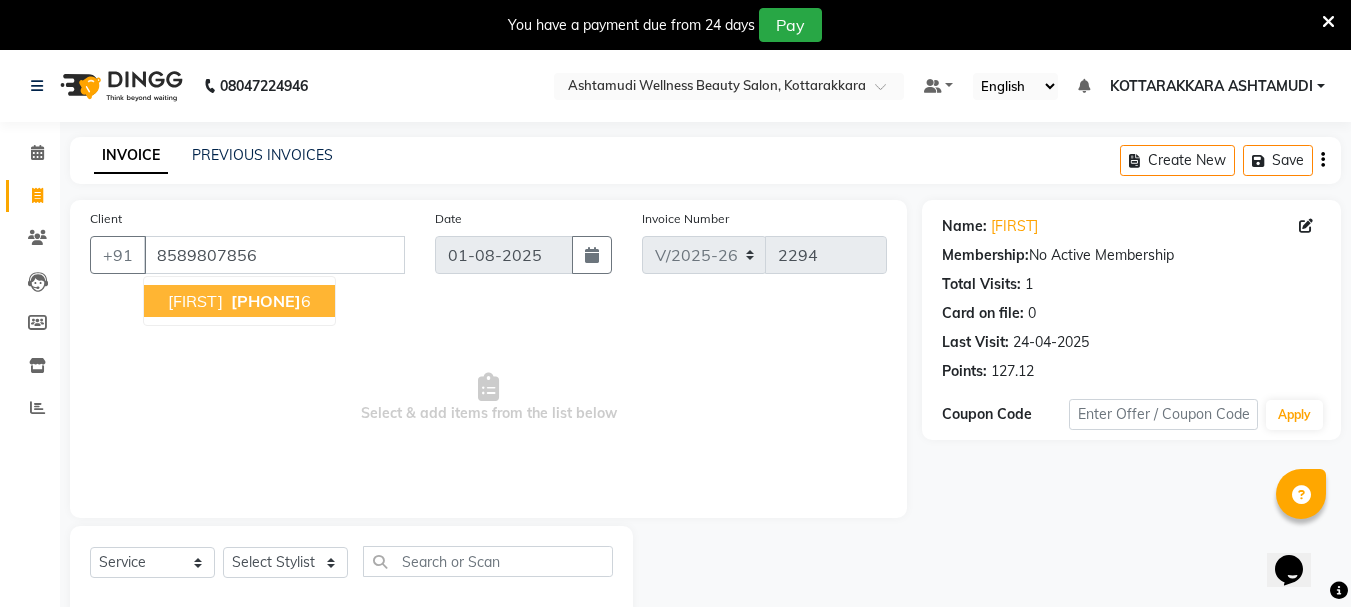 click on "RAJASREE   858980785 6" at bounding box center (239, 301) 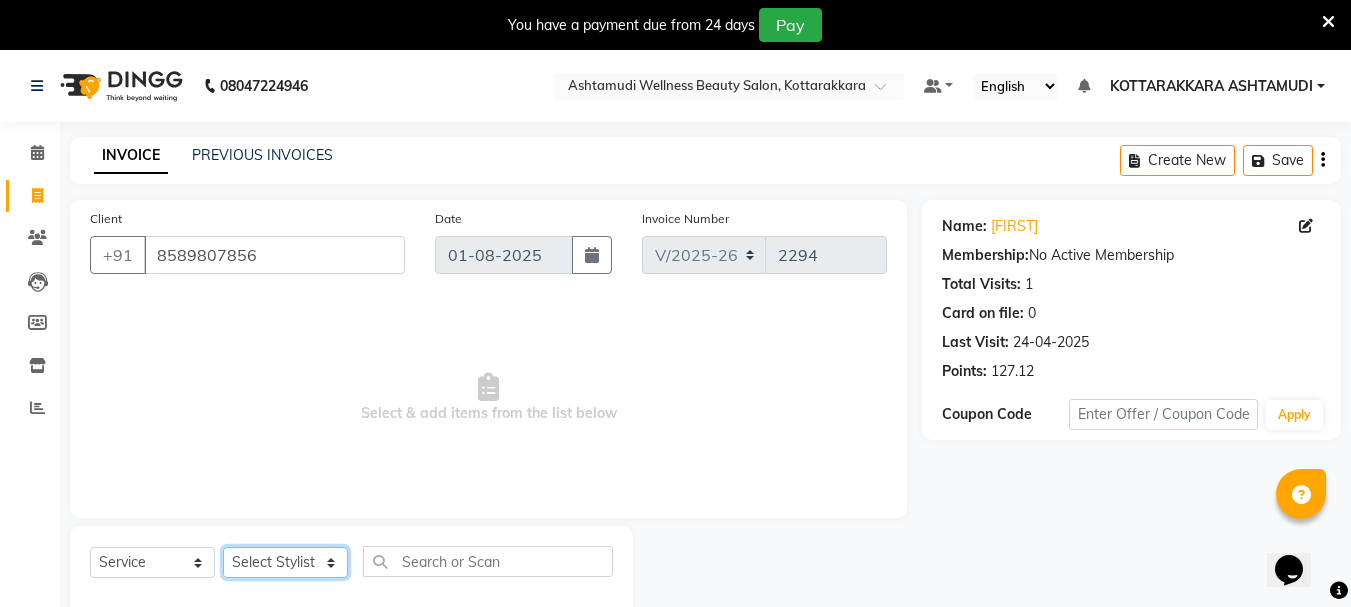 click on "Select Stylist [FIRST] [LAST]  [FIRST] [LAST] [FIRST] [LAST] [FIRST] [LAST] [FIRST] [LAST] [FIRST] [LAST] [FIRST] [LAST] [FIRST] [LAST] [FIRST] [LAST] [FIRST] [LAST]" 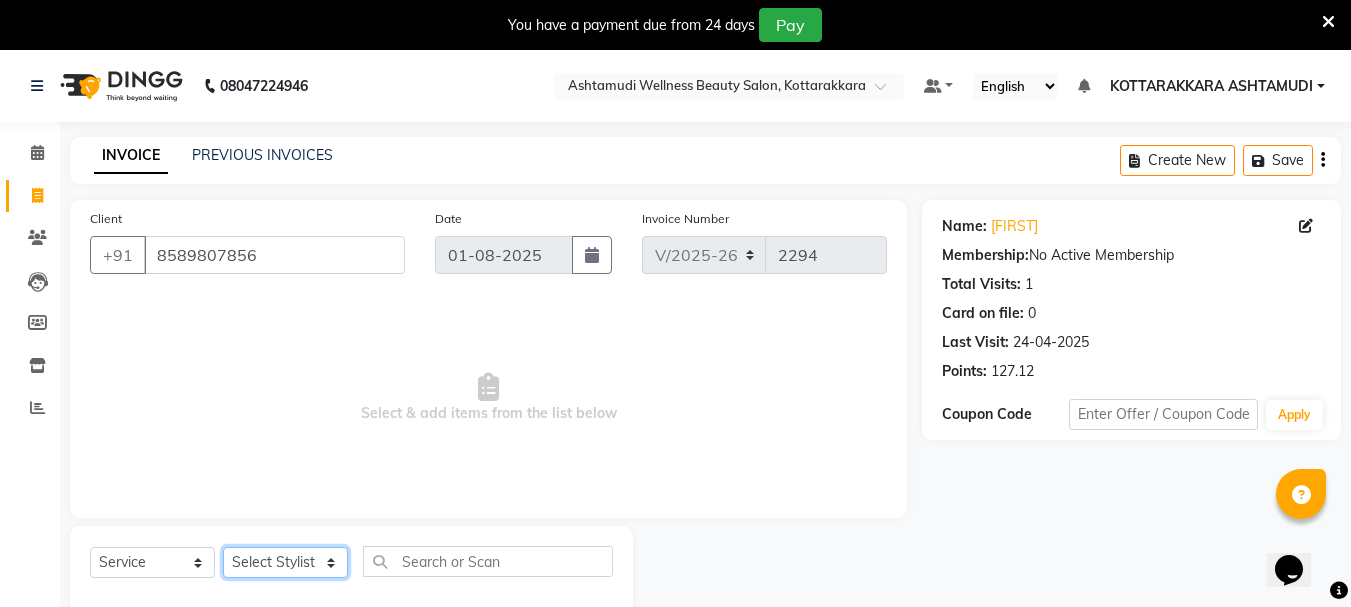 select on "49590" 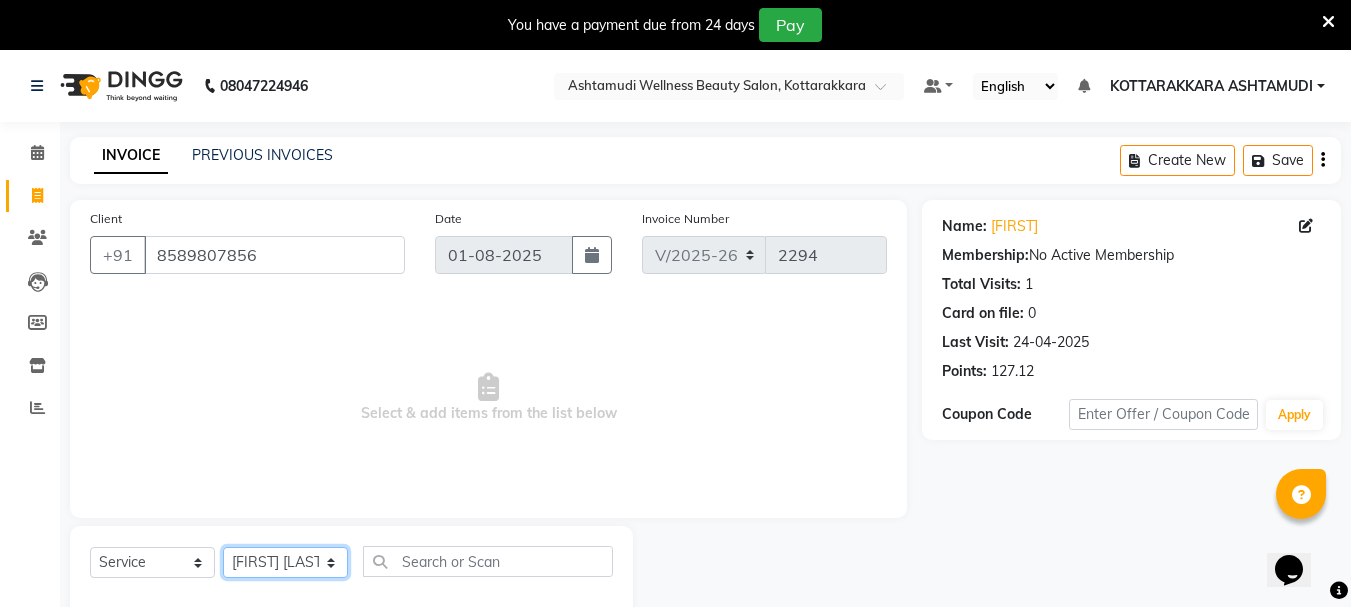 click on "Select Stylist [FIRST] [LAST]  [FIRST] [LAST] [FIRST] [LAST] [FIRST] [LAST] [FIRST] [LAST] [FIRST] [LAST] [FIRST] [LAST] [FIRST] [LAST] [FIRST] [LAST] [FIRST] [LAST]" 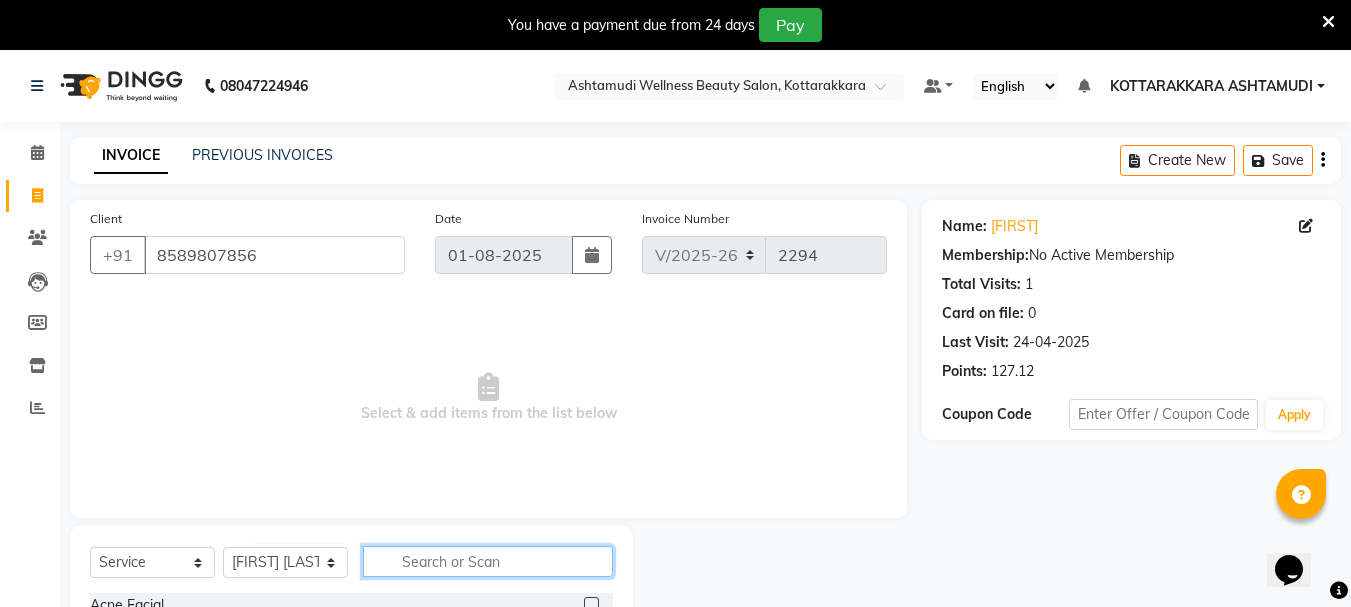 click 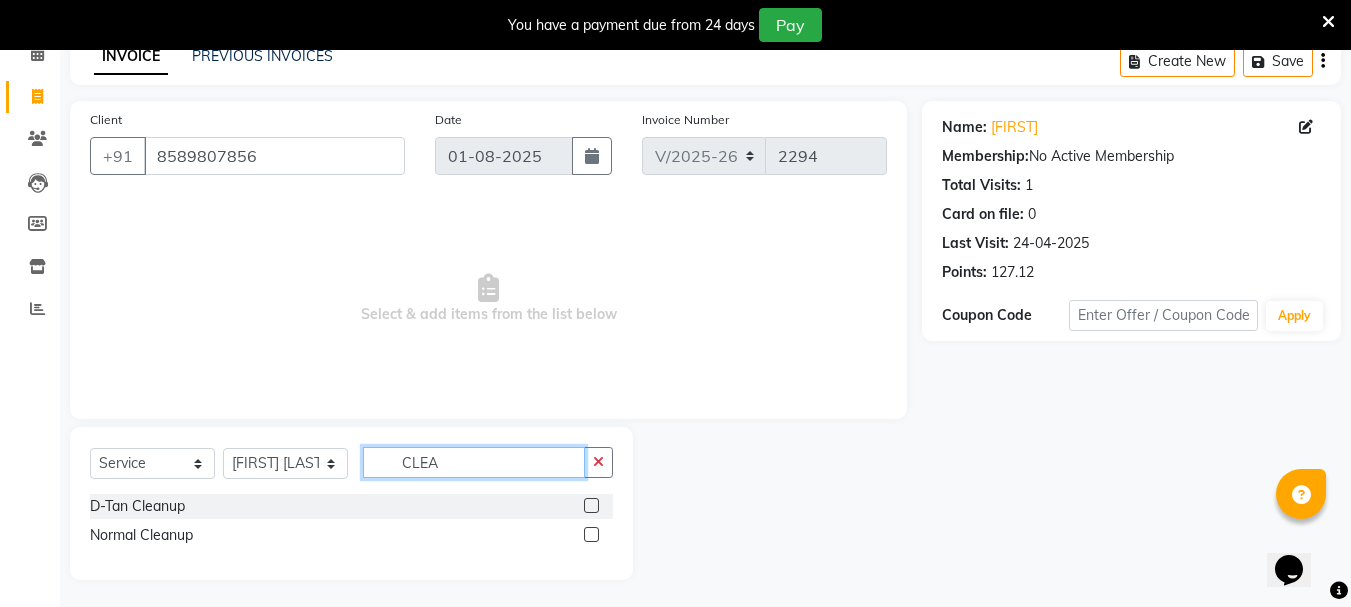 scroll, scrollTop: 102, scrollLeft: 0, axis: vertical 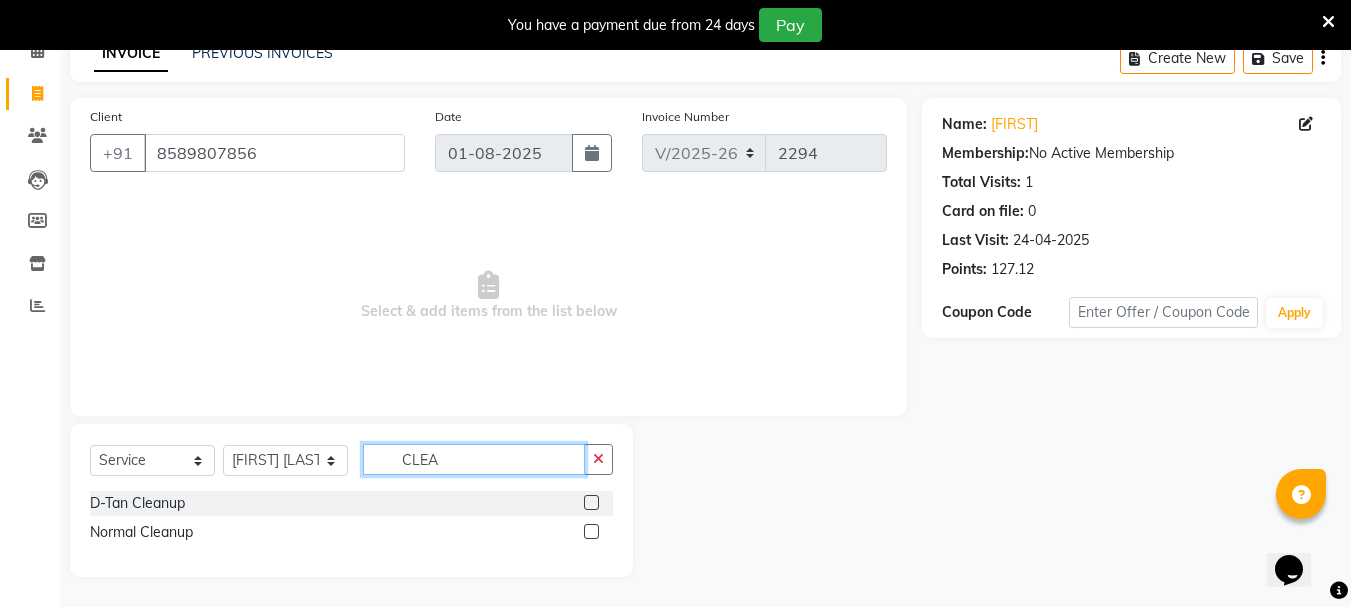 type on "CLEA" 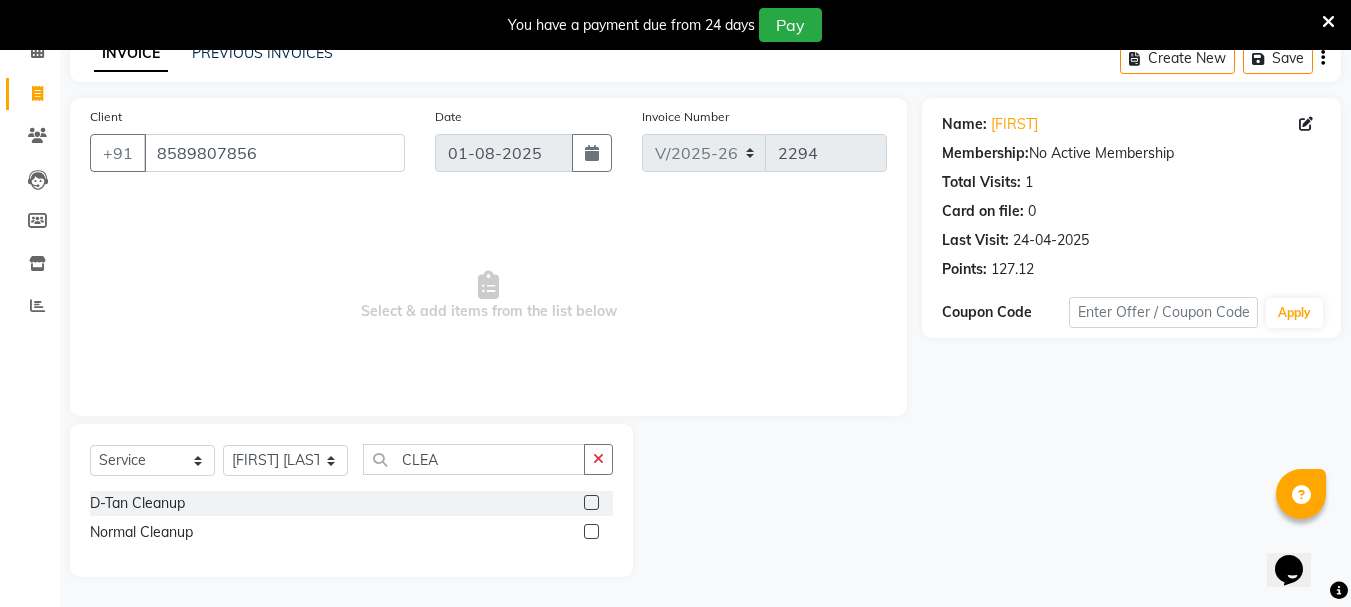 drag, startPoint x: 592, startPoint y: 529, endPoint x: 572, endPoint y: 524, distance: 20.615528 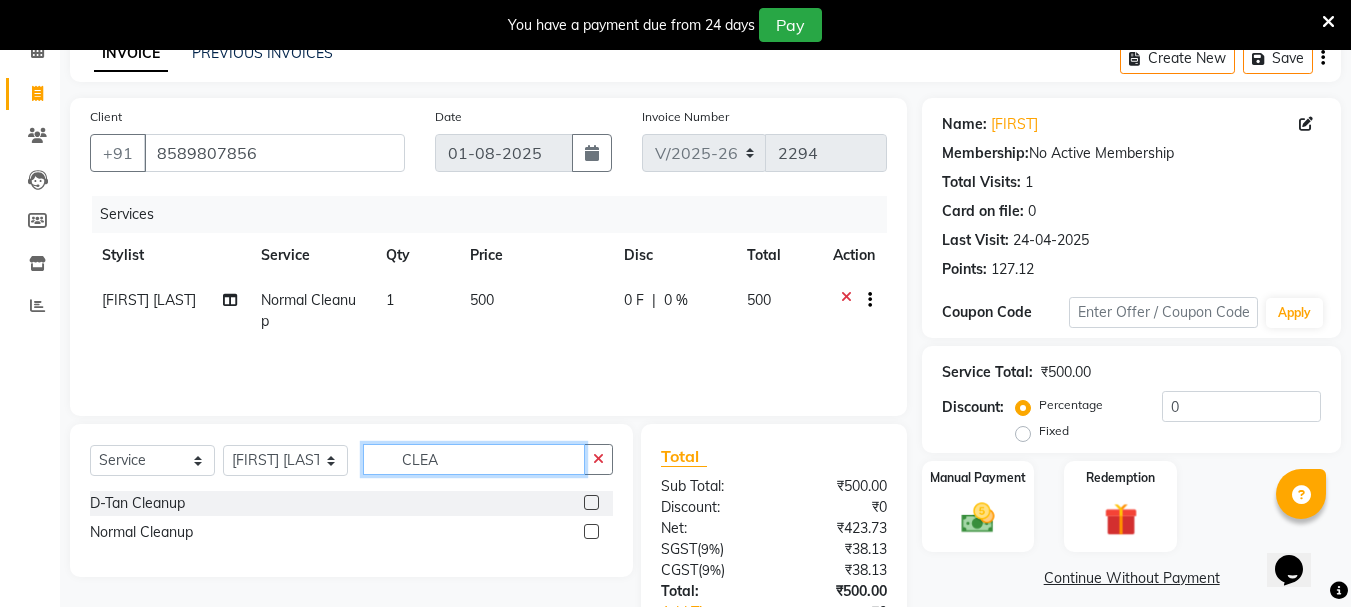 checkbox on "false" 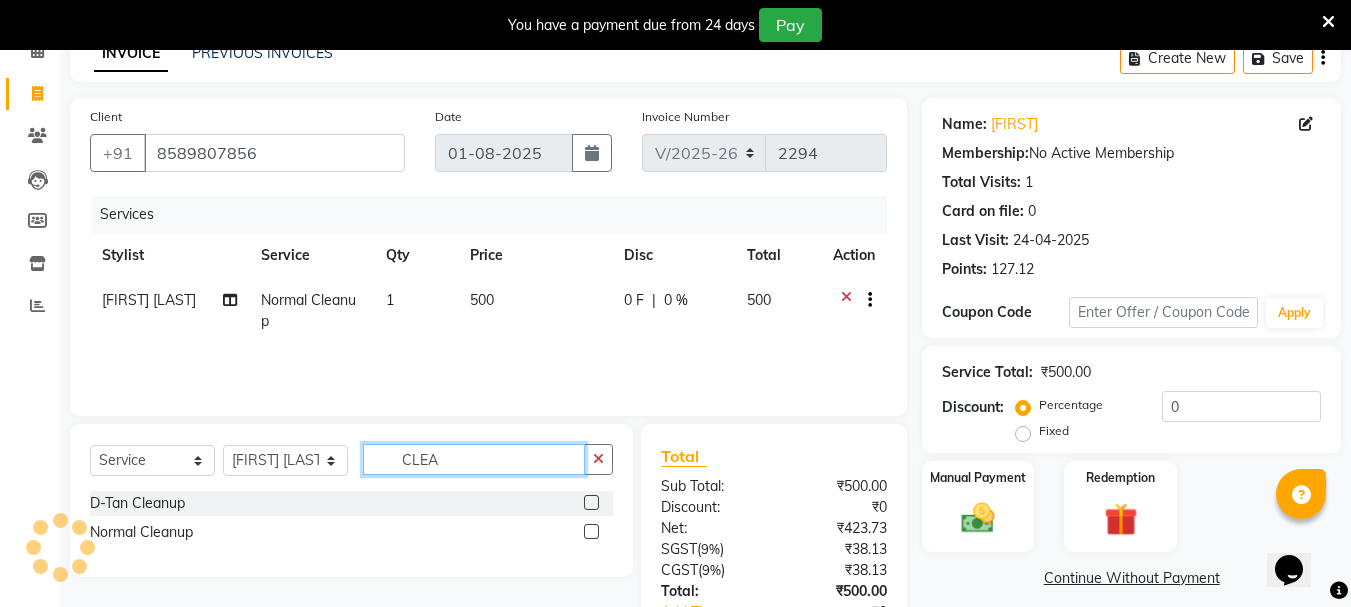 click on "CLEA" 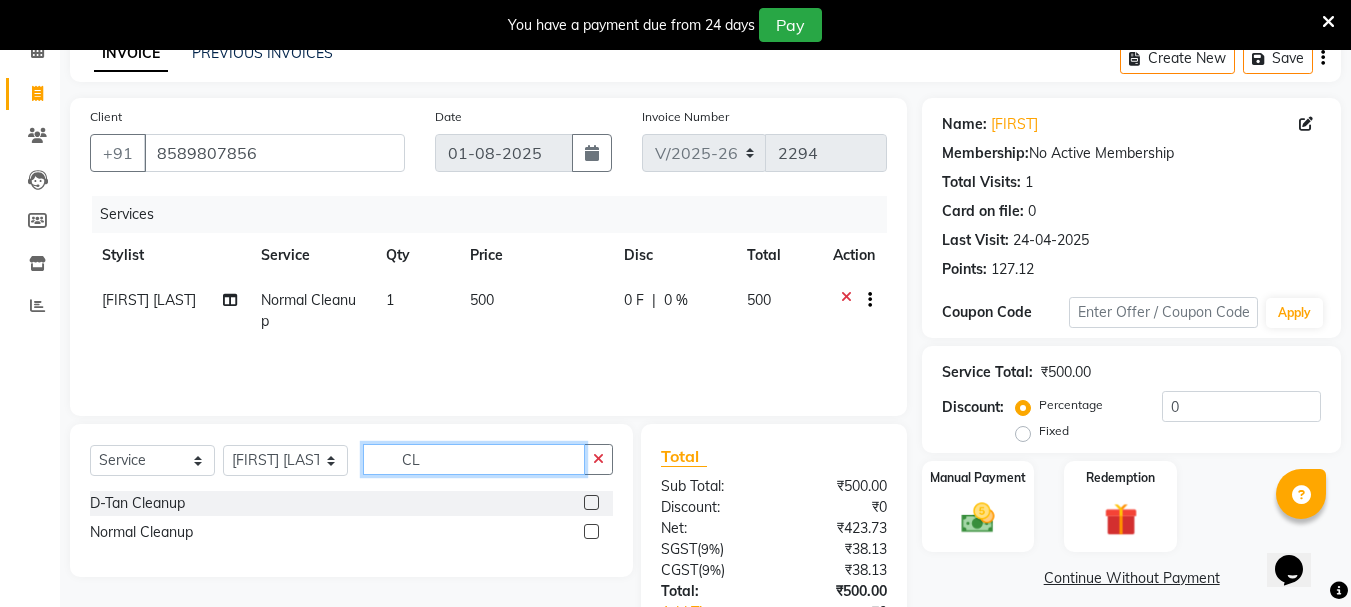 type on "C" 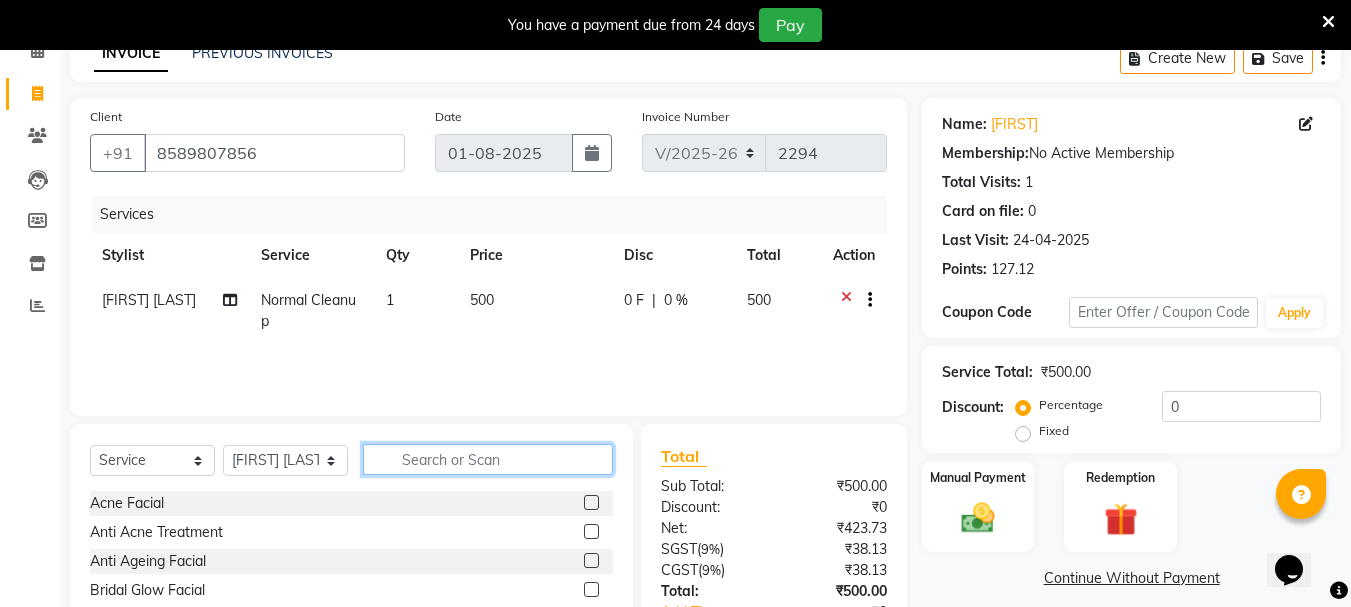 type 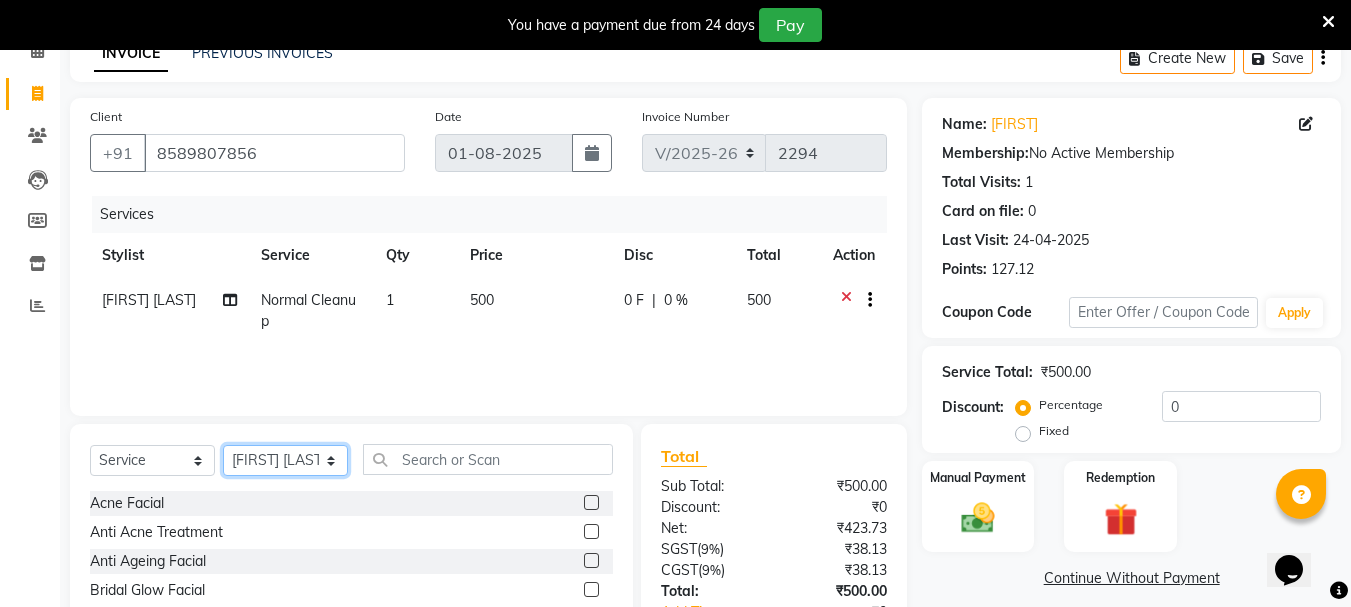 drag, startPoint x: 266, startPoint y: 465, endPoint x: 275, endPoint y: 445, distance: 21.931713 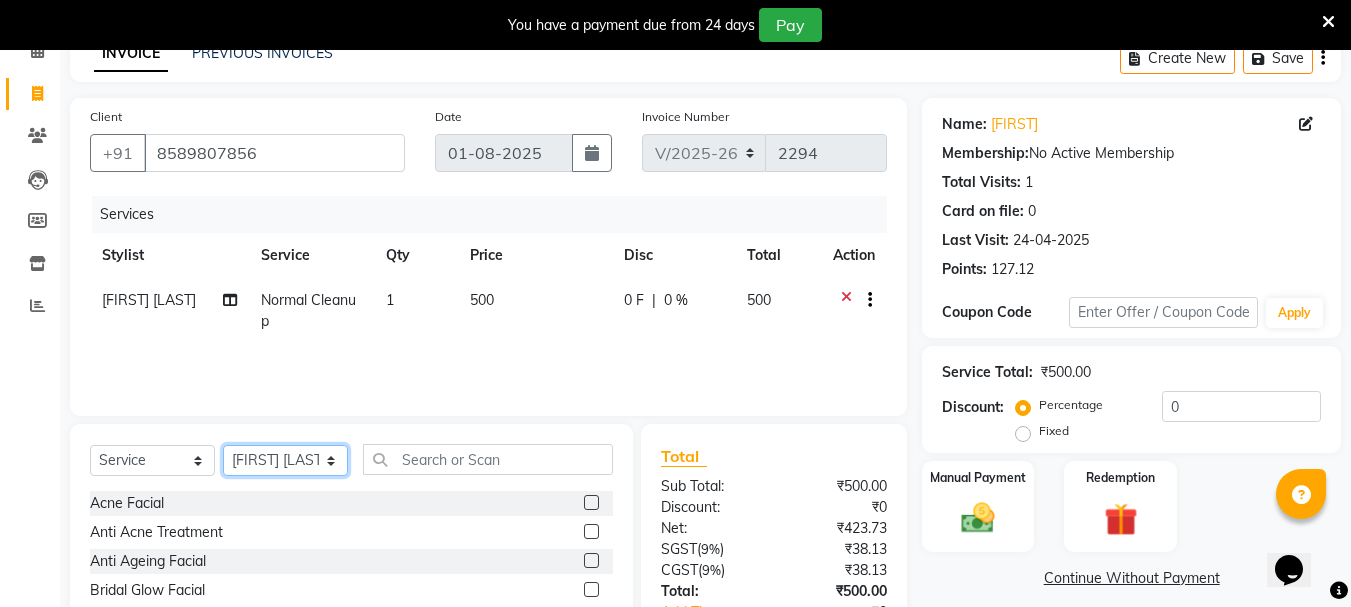 select on "65260" 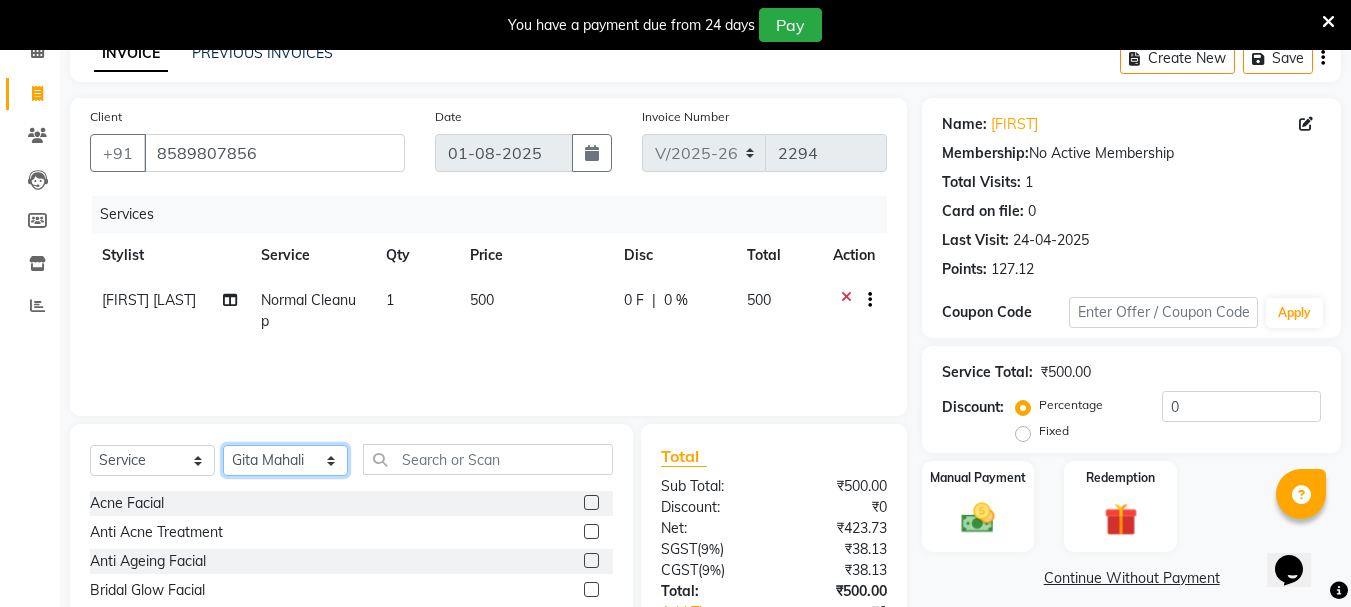 click on "Select Stylist [FIRST] [LAST]  [FIRST] [LAST] [FIRST] [LAST] [FIRST] [LAST] [FIRST] [LAST] [FIRST] [LAST] [FIRST] [LAST] [FIRST] [LAST] [FIRST] [LAST] [FIRST] [LAST]" 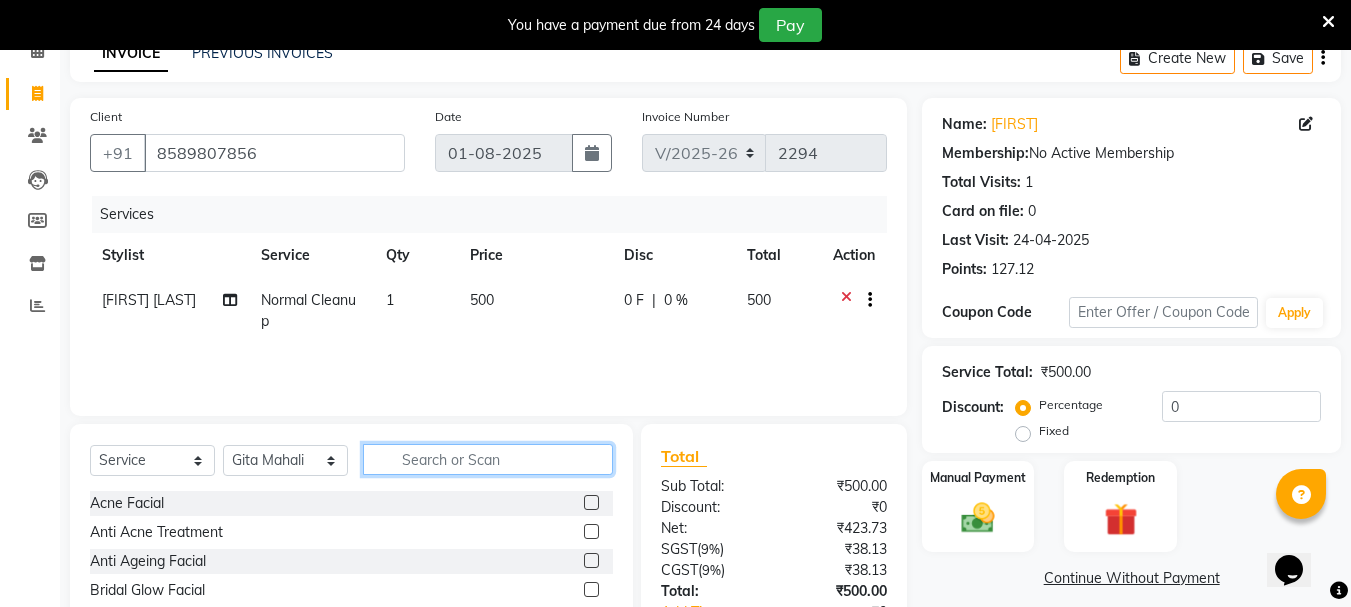 click 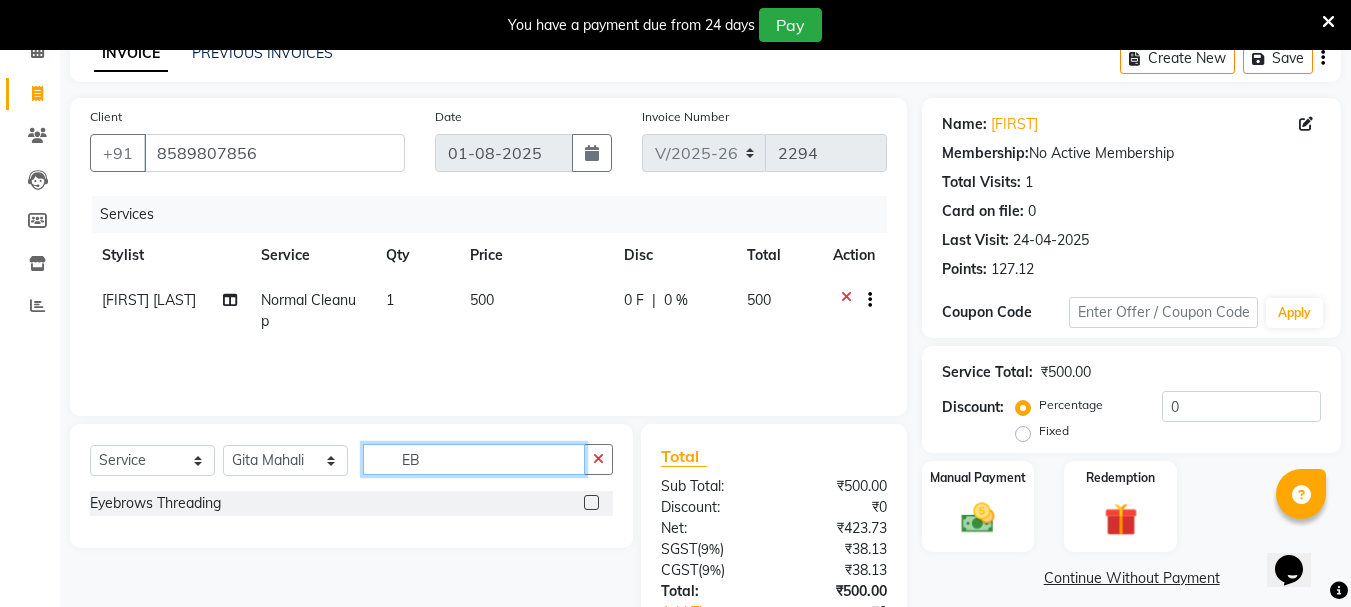 type on "EB" 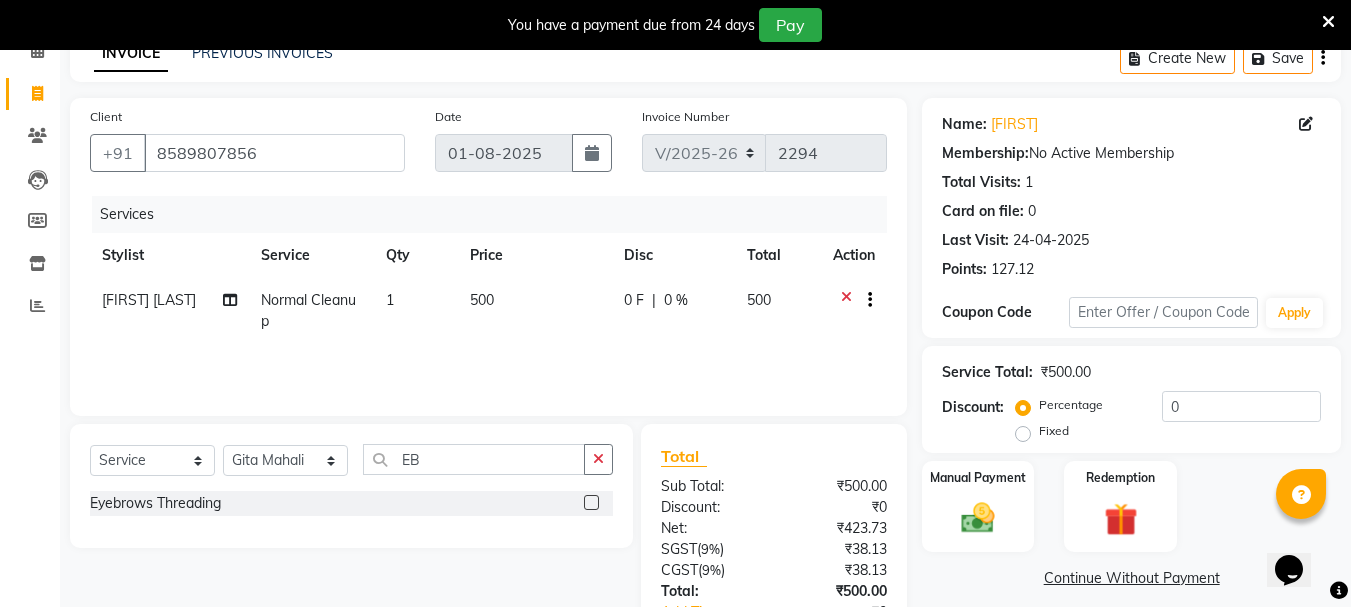 click 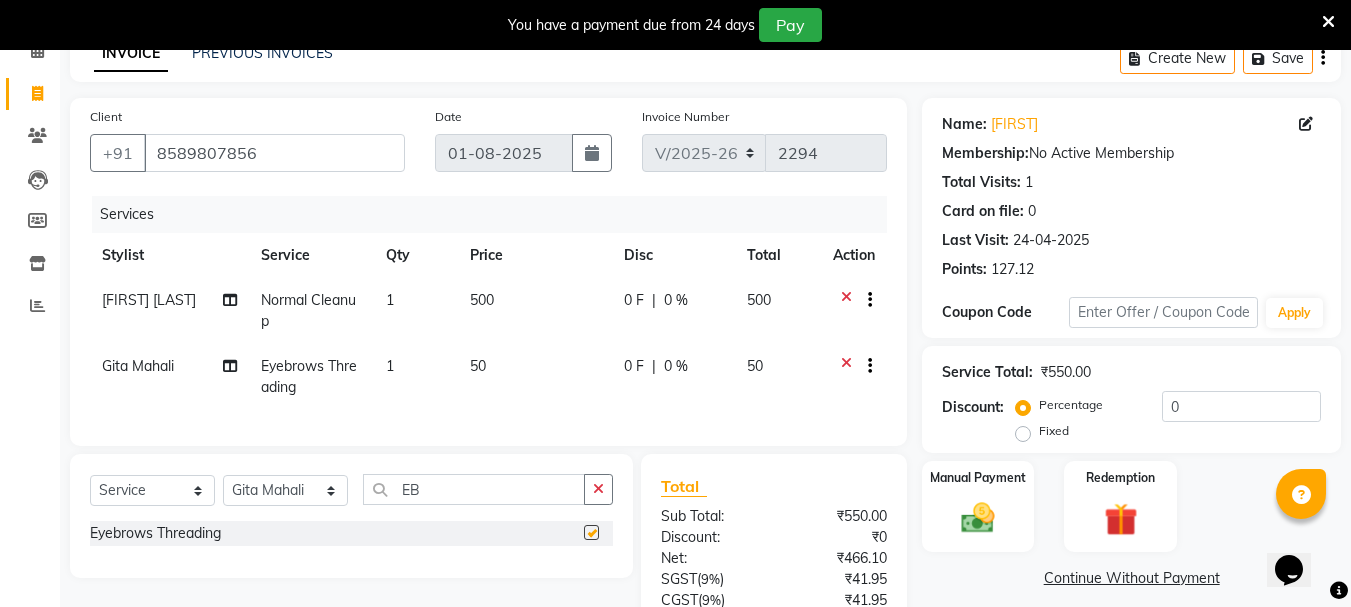 checkbox on "false" 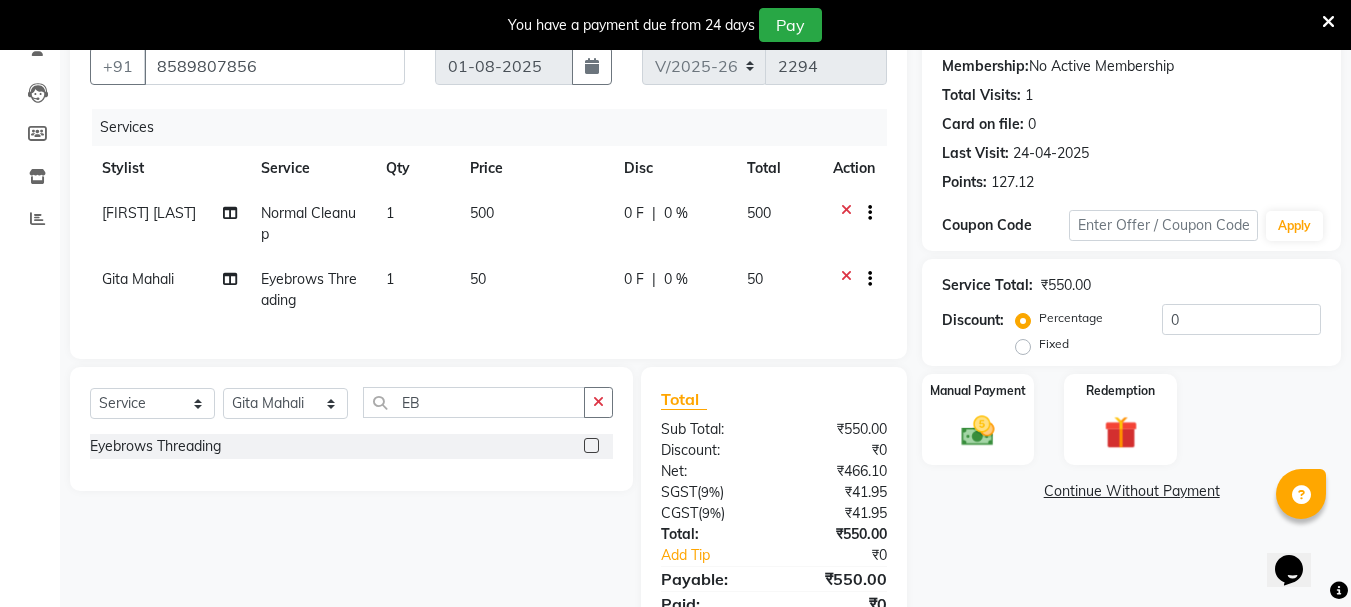 scroll, scrollTop: 288, scrollLeft: 0, axis: vertical 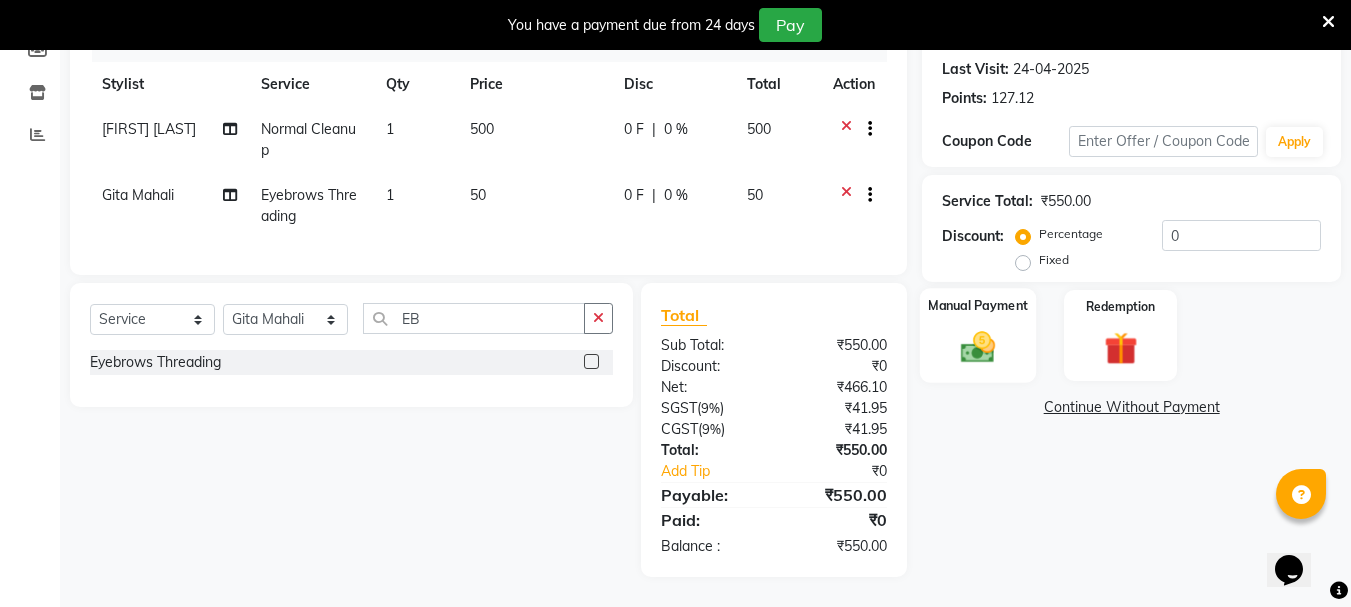 click on "Manual Payment" 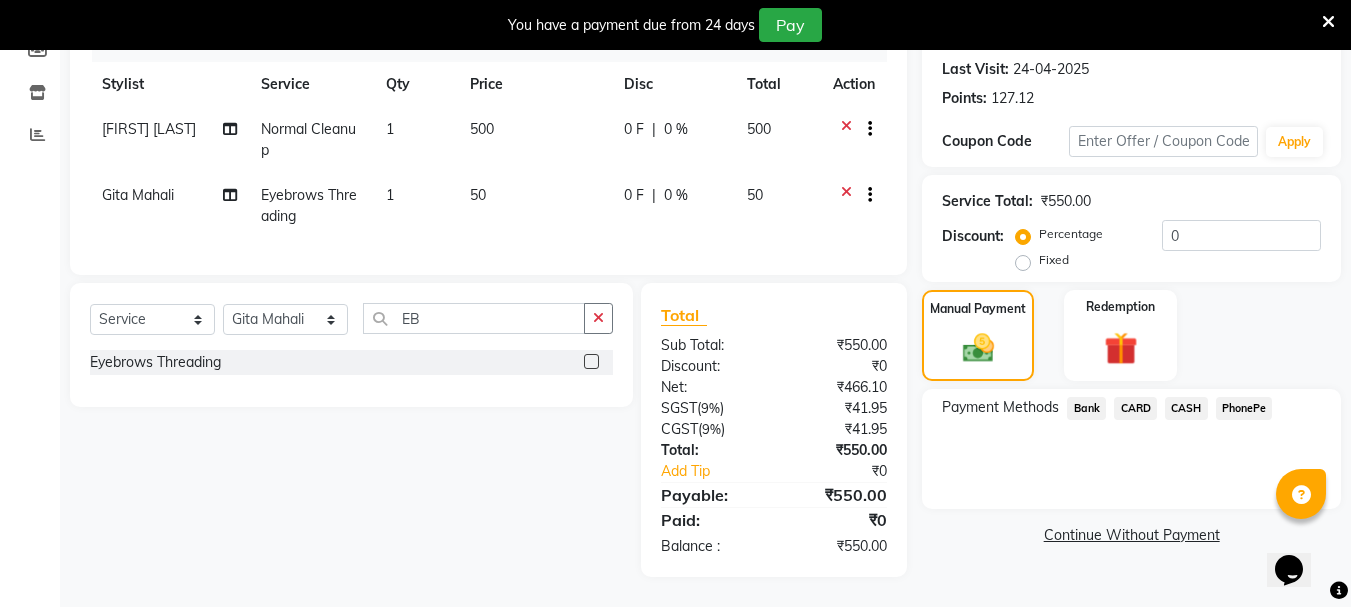 click on "PhonePe" 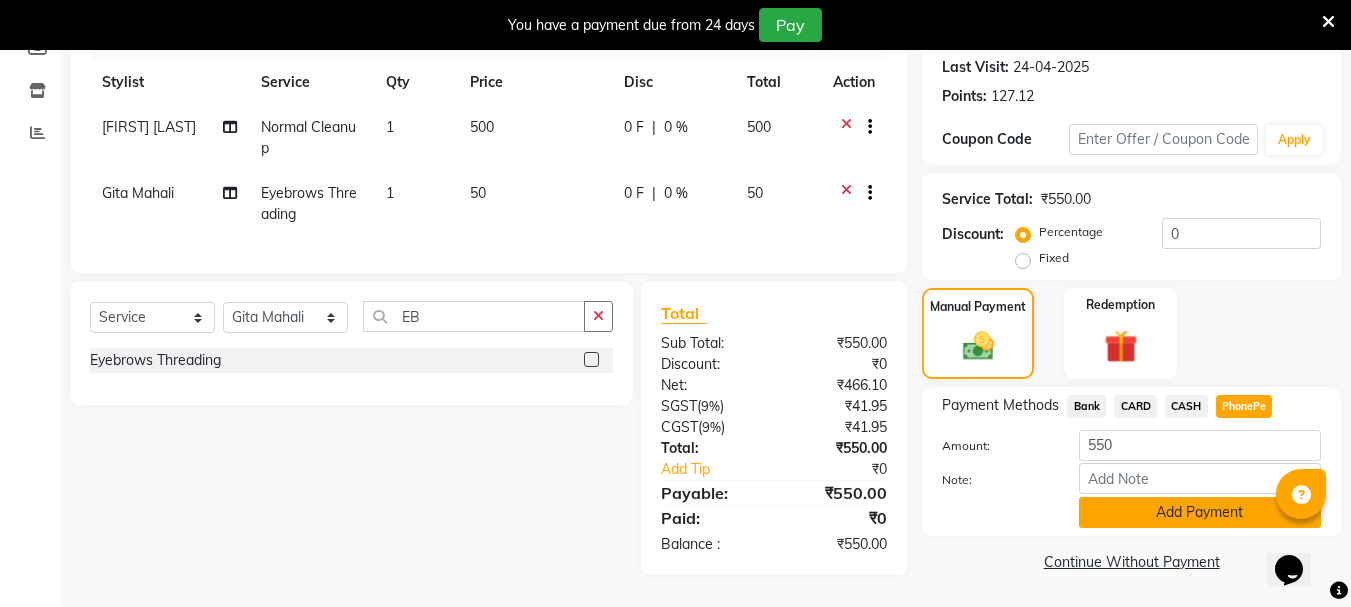 click on "Add Payment" 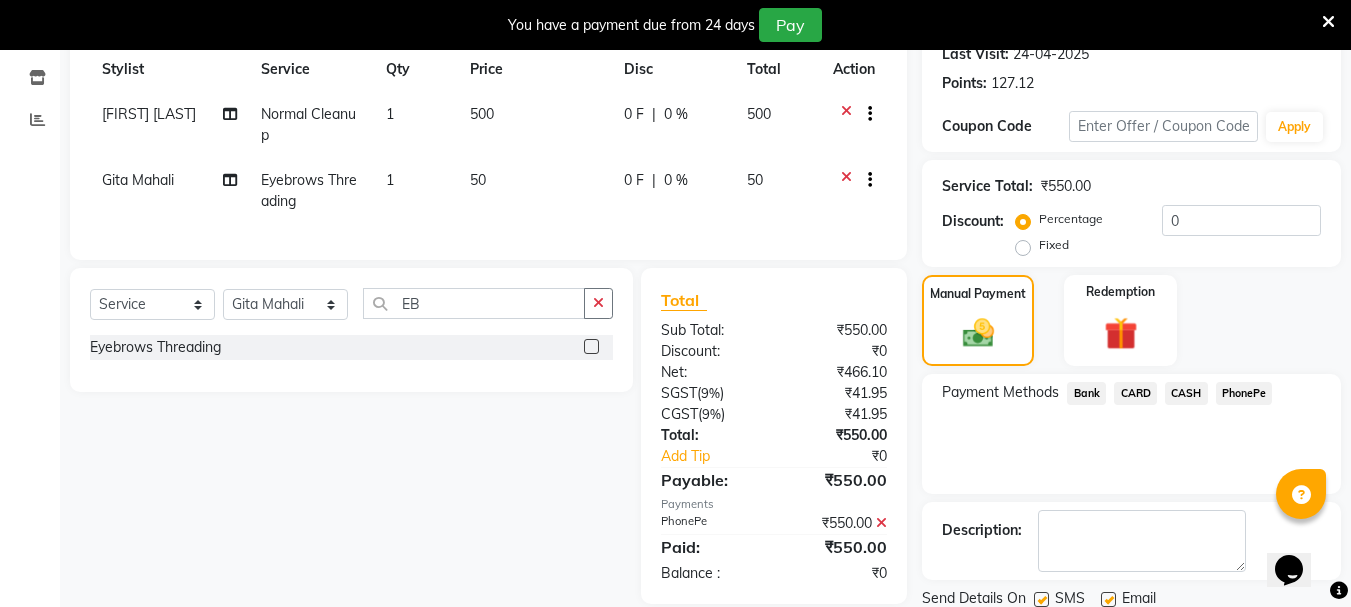 scroll, scrollTop: 359, scrollLeft: 0, axis: vertical 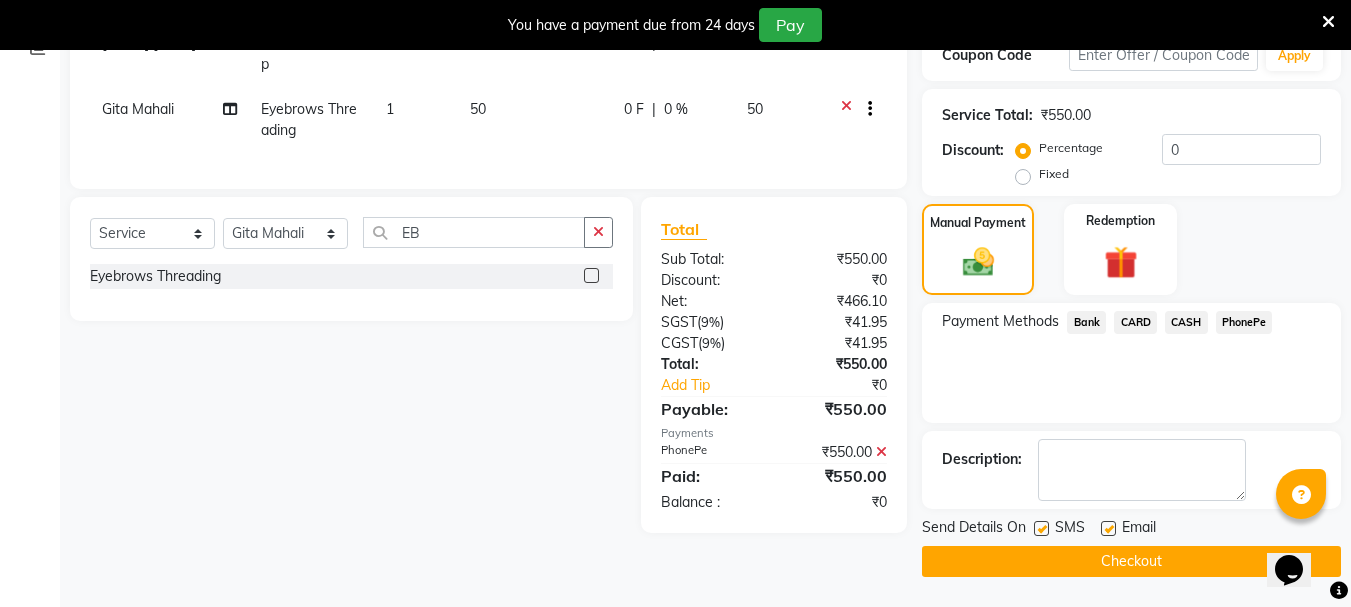 click on "Checkout" 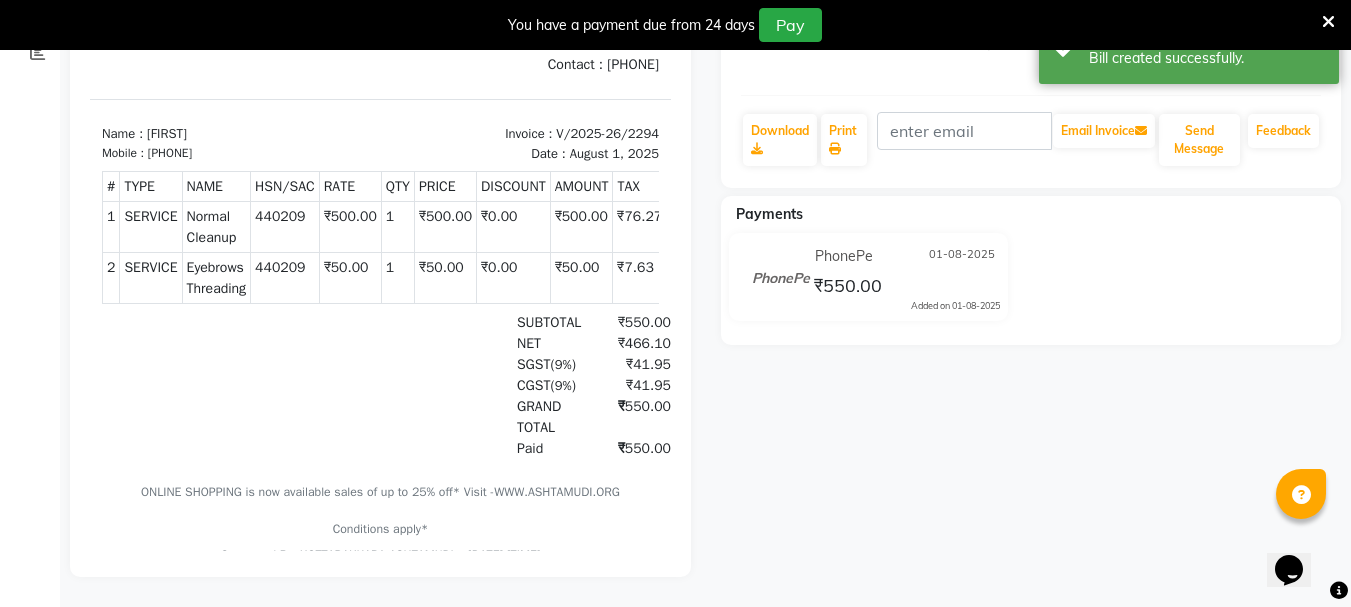 scroll, scrollTop: 0, scrollLeft: 0, axis: both 